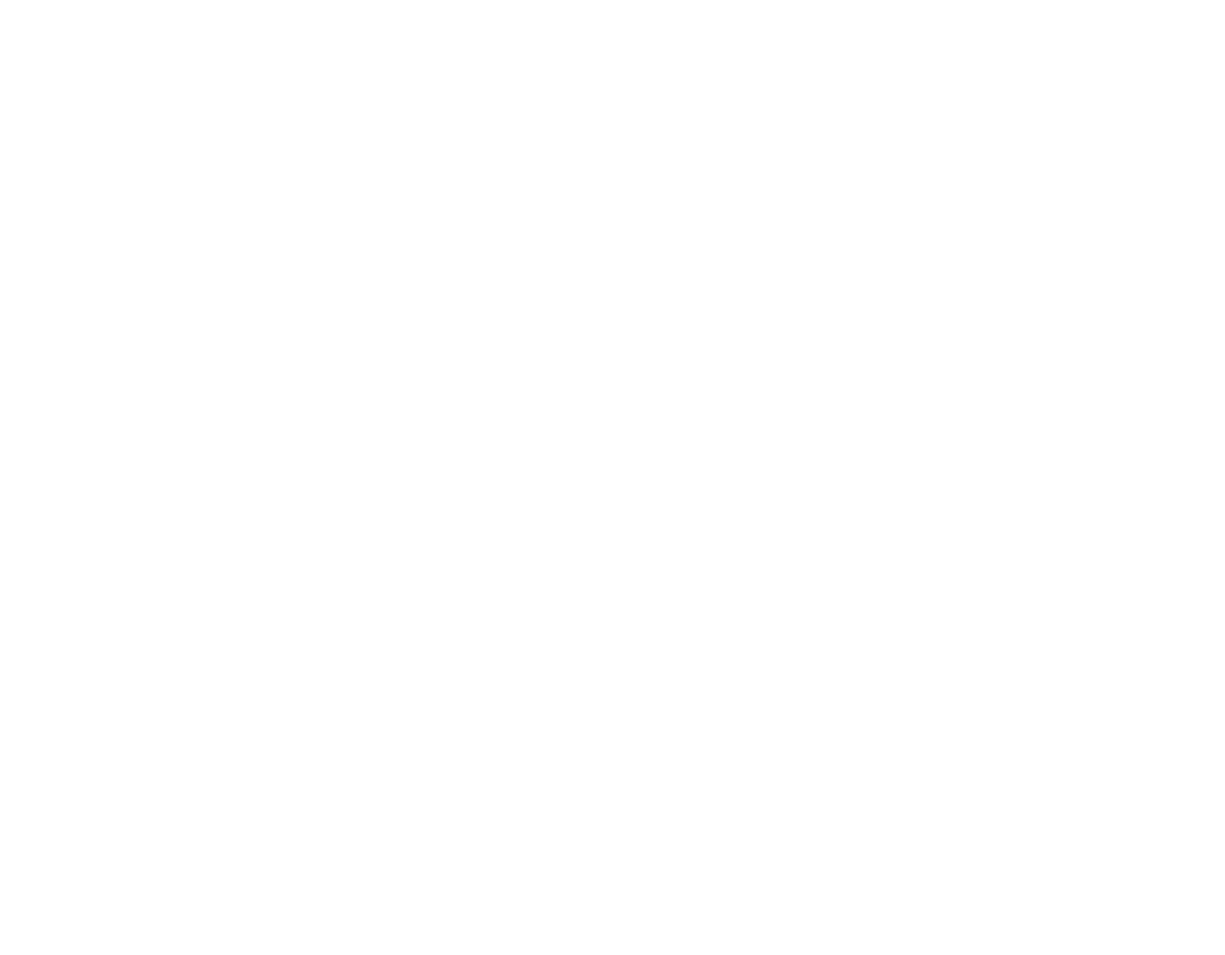 scroll, scrollTop: 0, scrollLeft: 0, axis: both 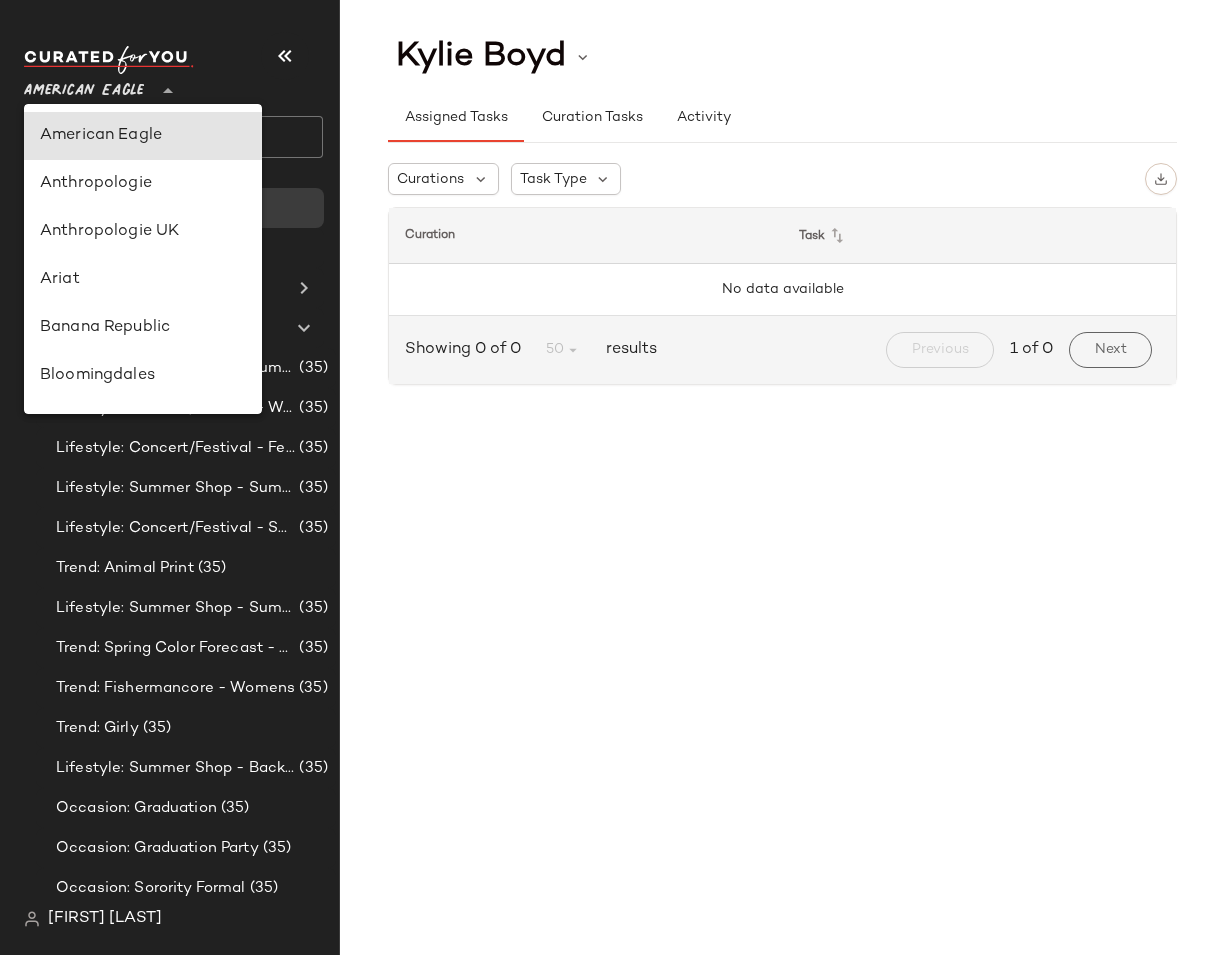click on "American Eagle" at bounding box center (84, 86) 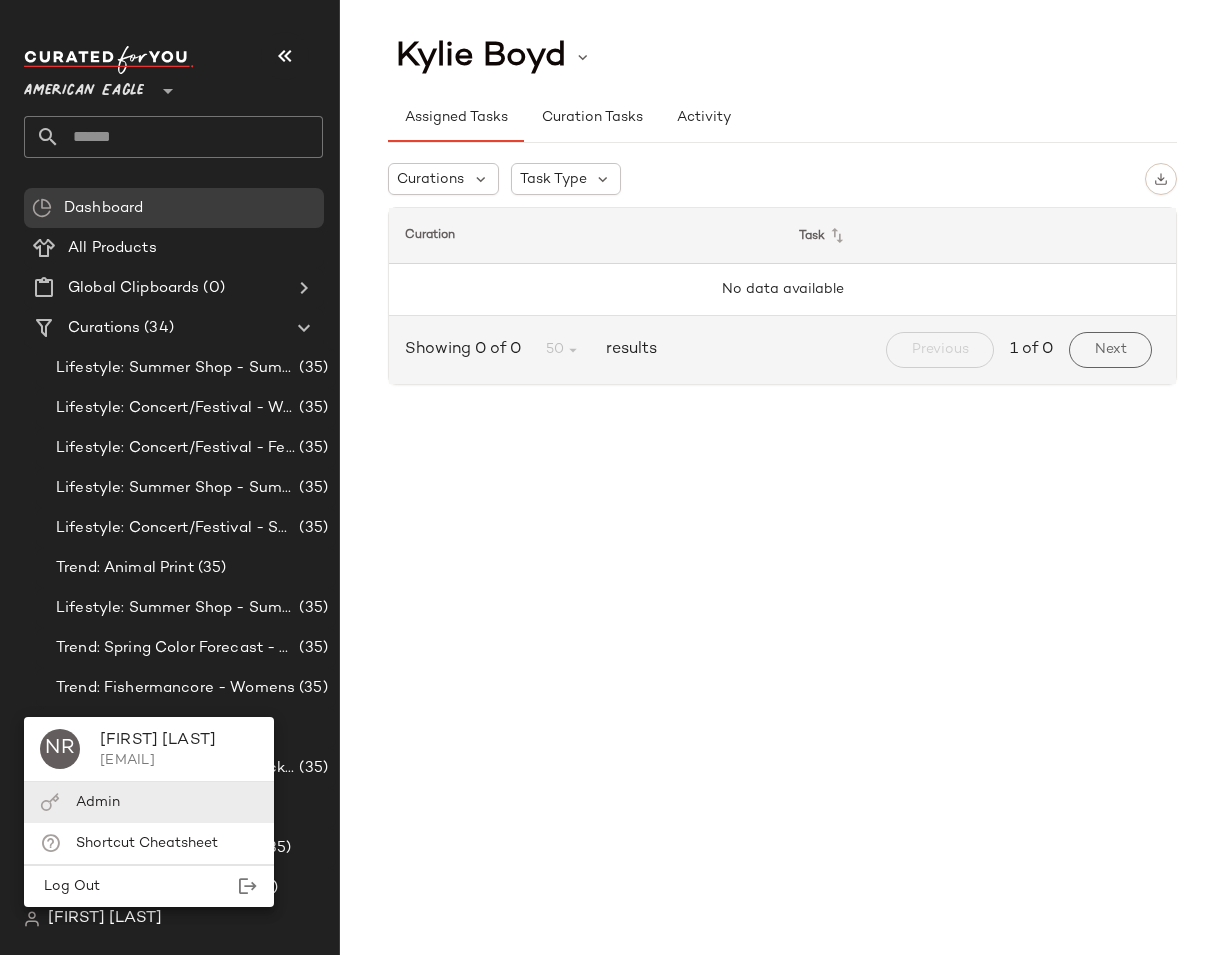 click on "Admin" 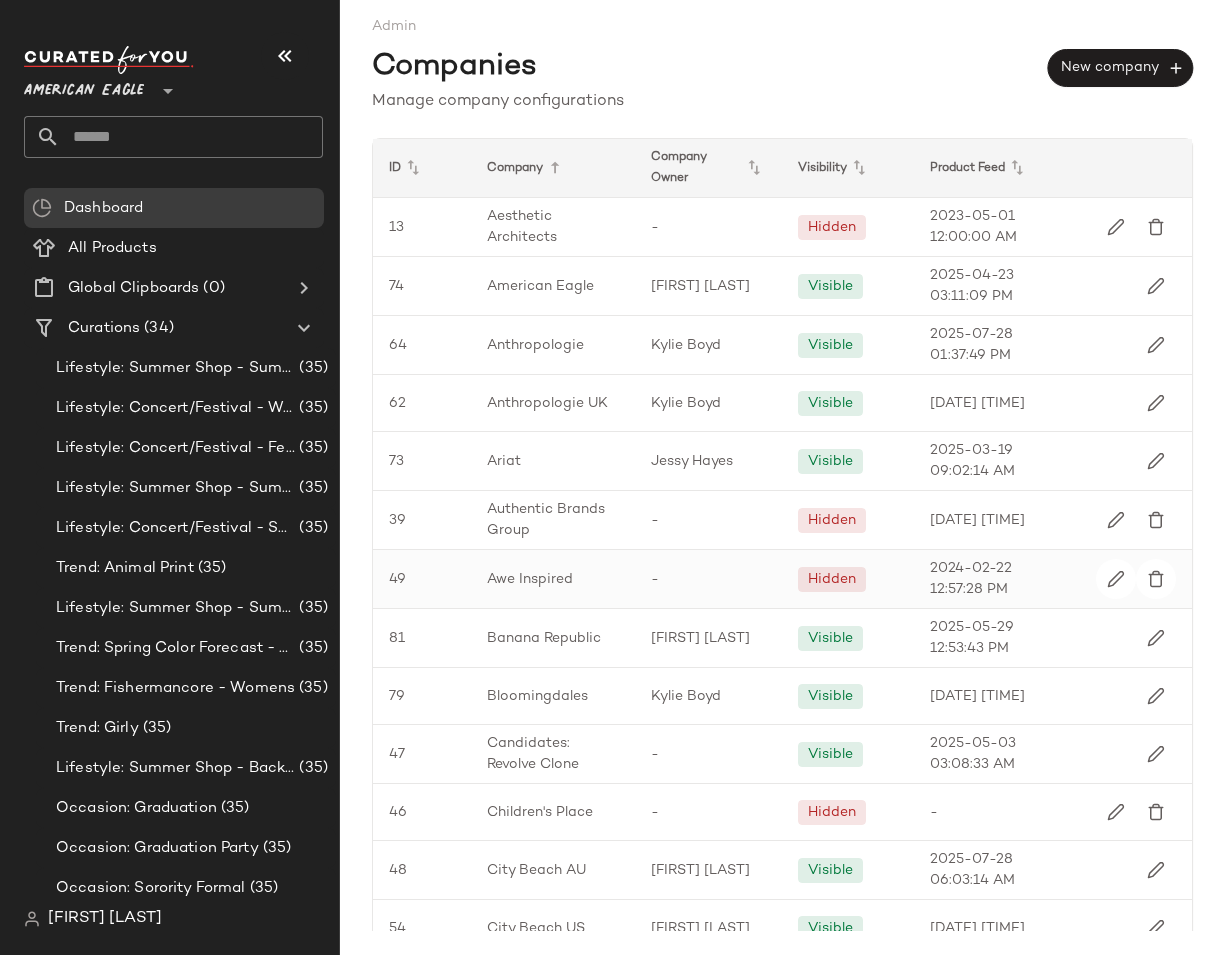 scroll, scrollTop: 927, scrollLeft: 0, axis: vertical 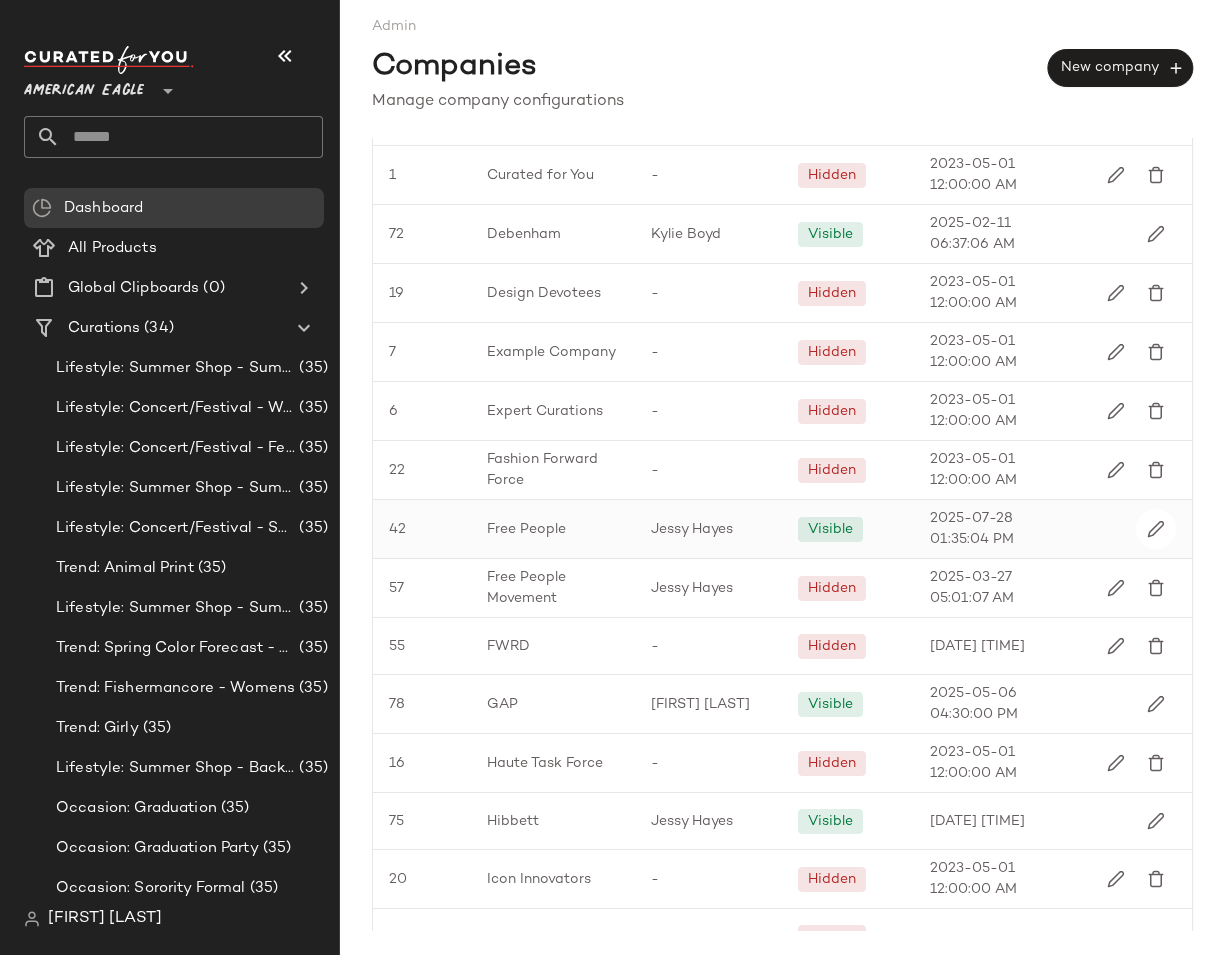 click on "Jessy Hayes" 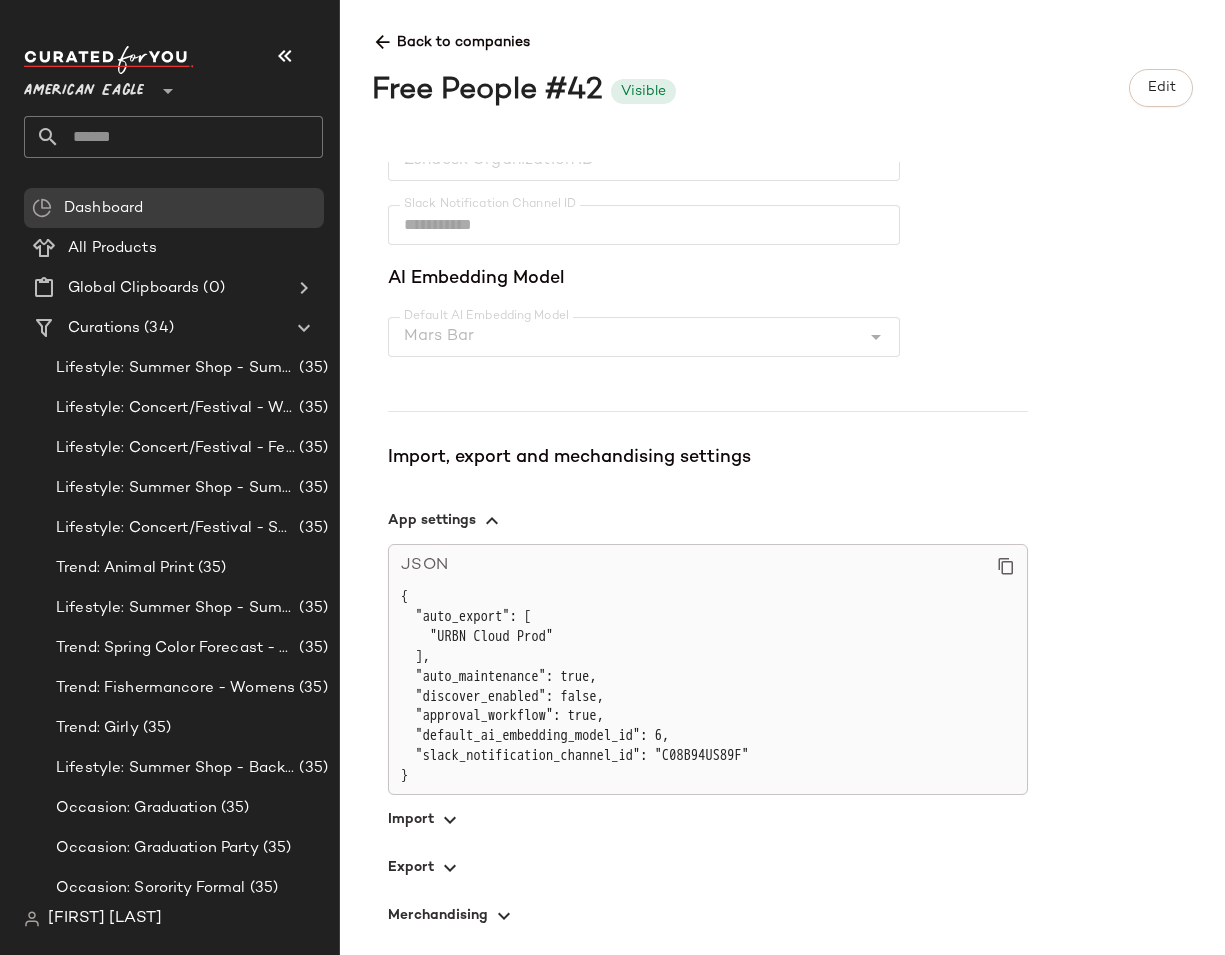scroll, scrollTop: 505, scrollLeft: 0, axis: vertical 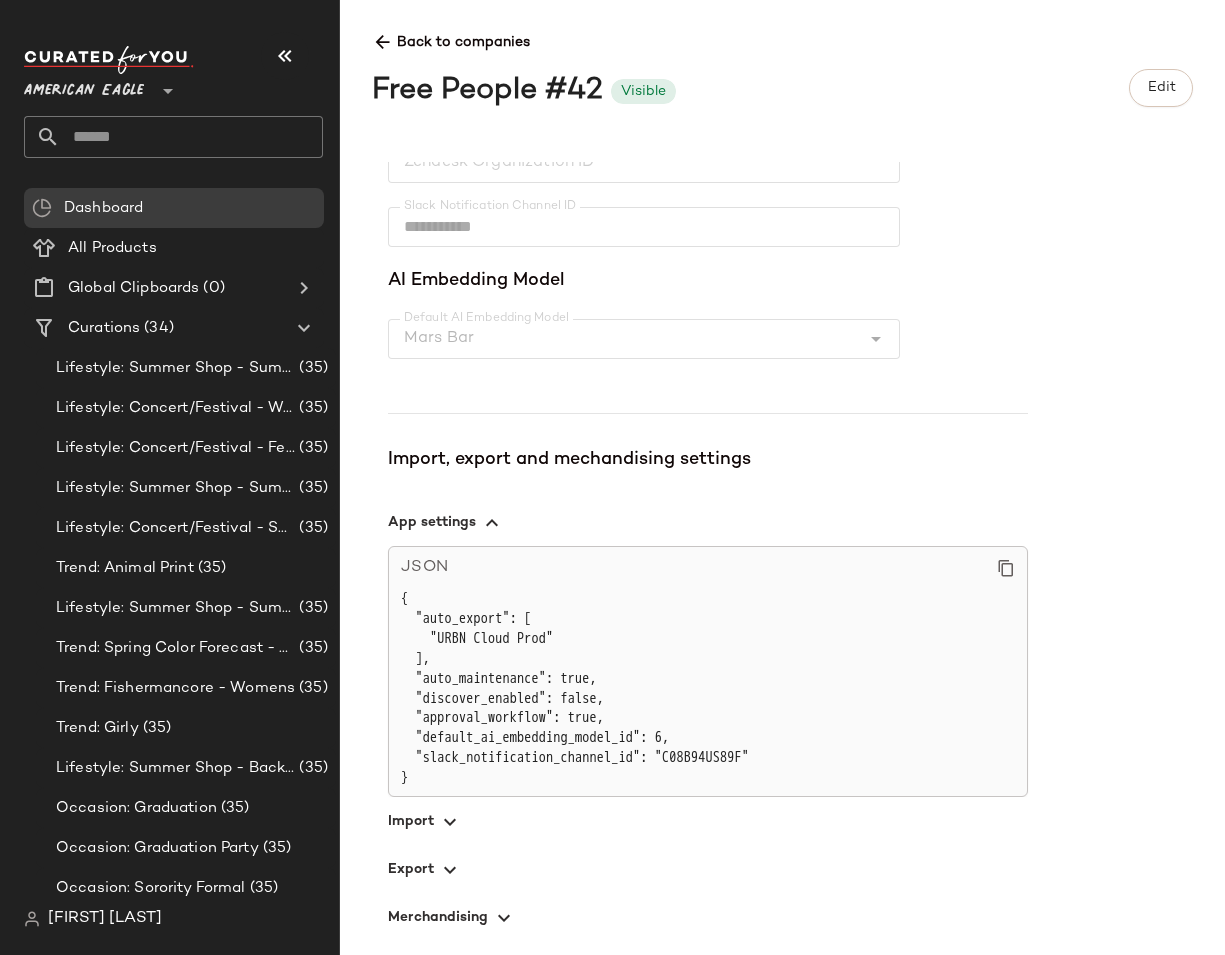 click at bounding box center [504, 918] 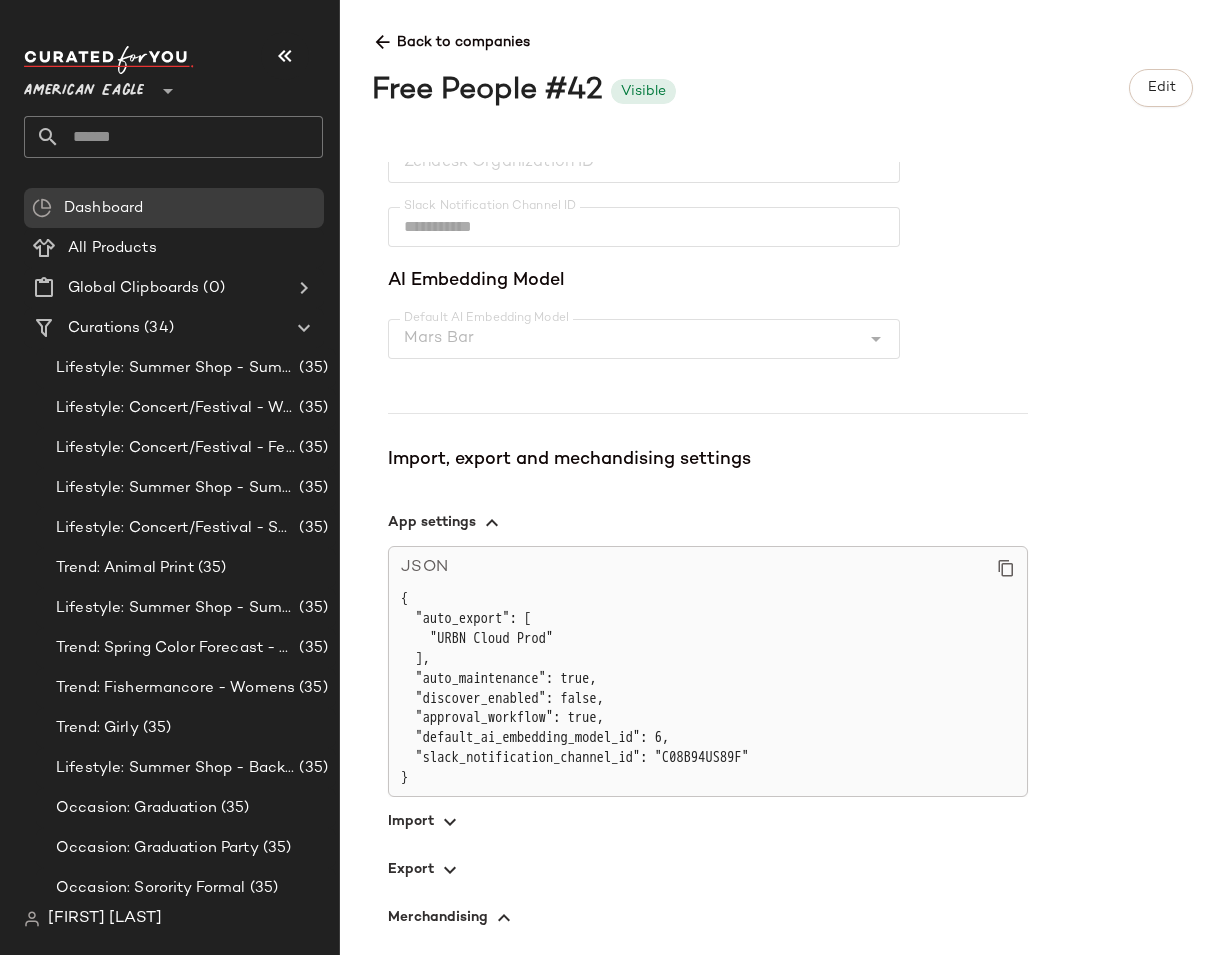 scroll, scrollTop: 897, scrollLeft: 0, axis: vertical 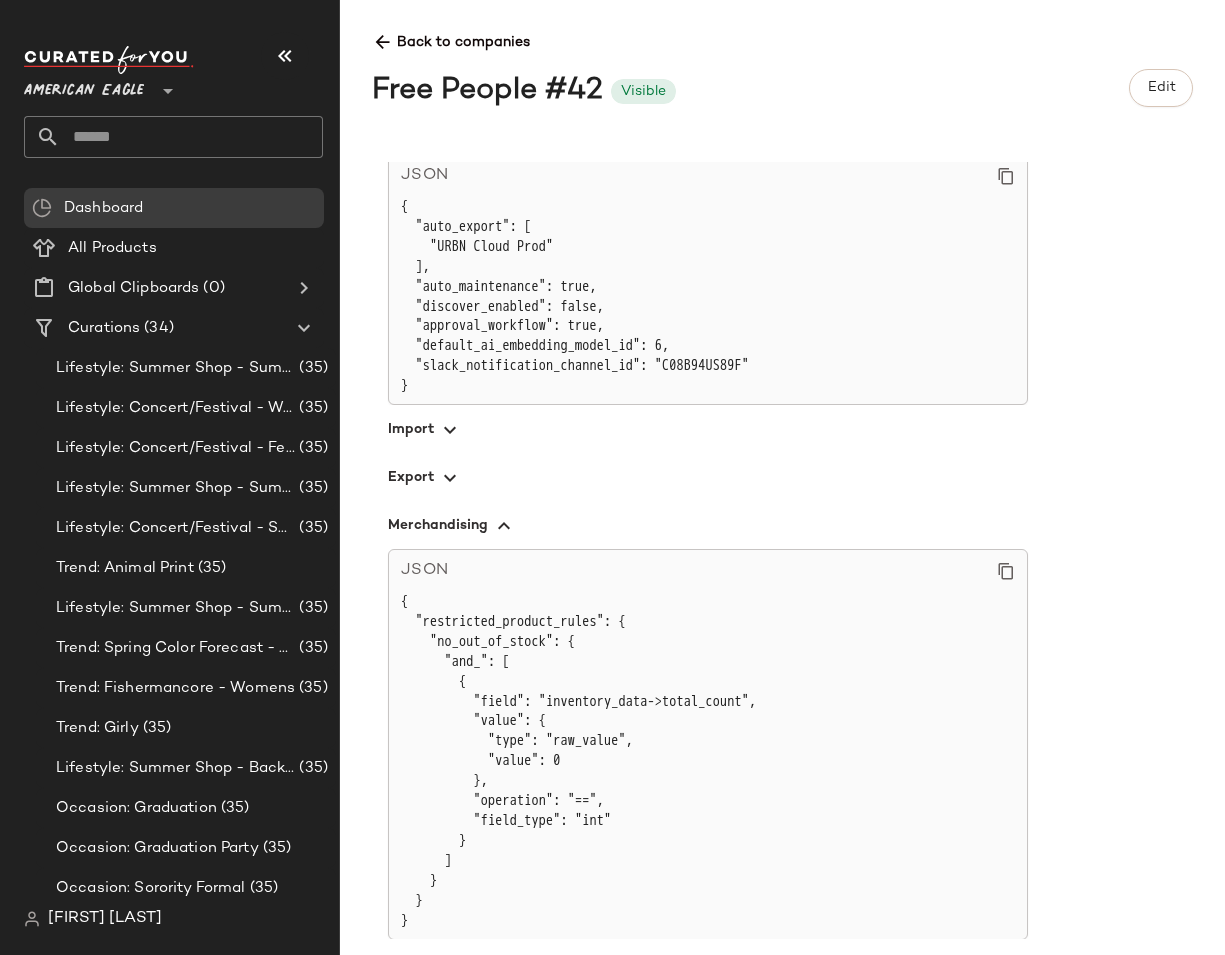 click on "JSON {
"restricted_product_rules": {
"no_out_of_stock": {
"and_": [
{
"field": "inventory_data->total_count",
"value": {
"type": "raw_value",
"value": 0
},
"operation": "==",
"field_type": "int"
}
]
}
}
}" 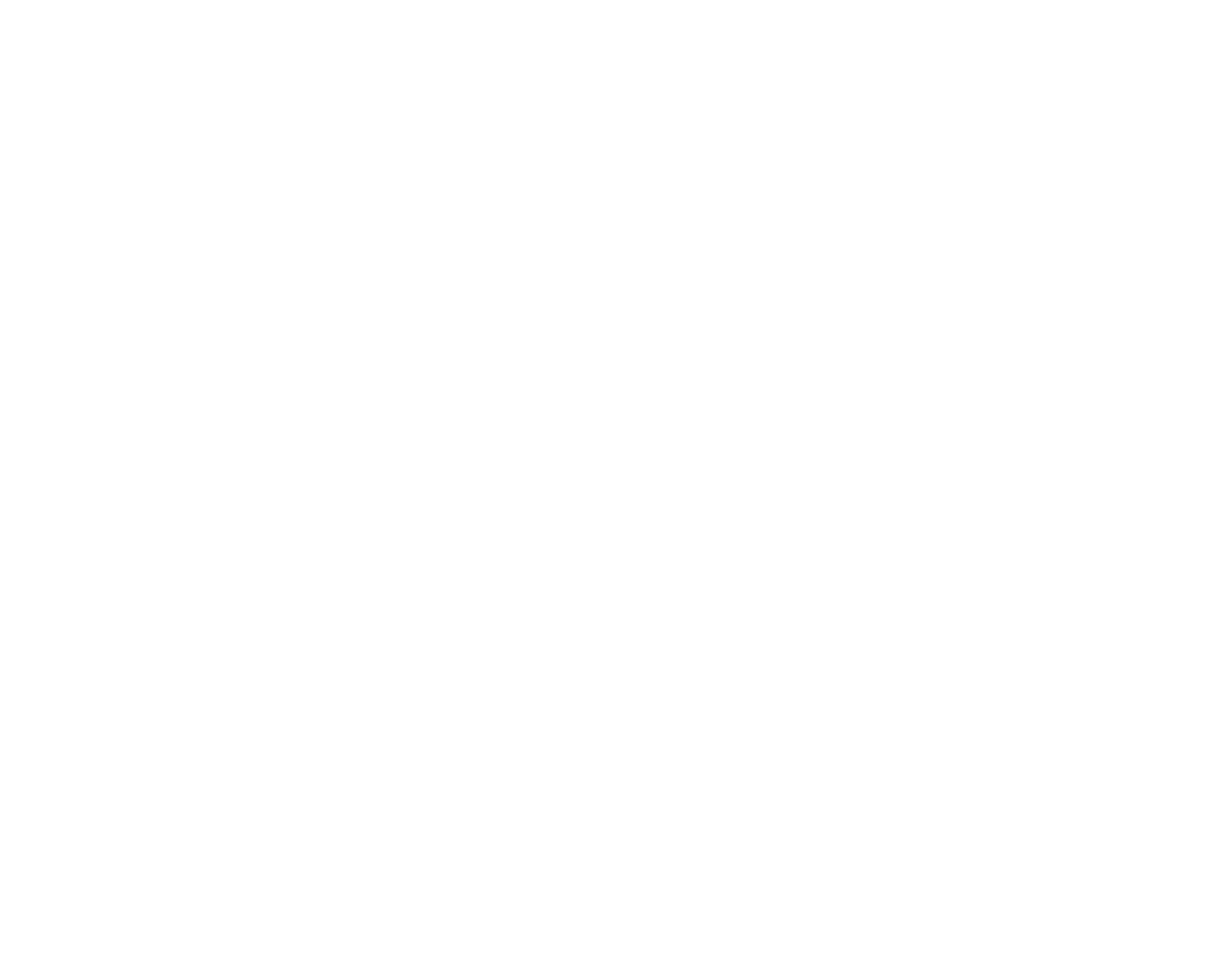 scroll, scrollTop: 0, scrollLeft: 0, axis: both 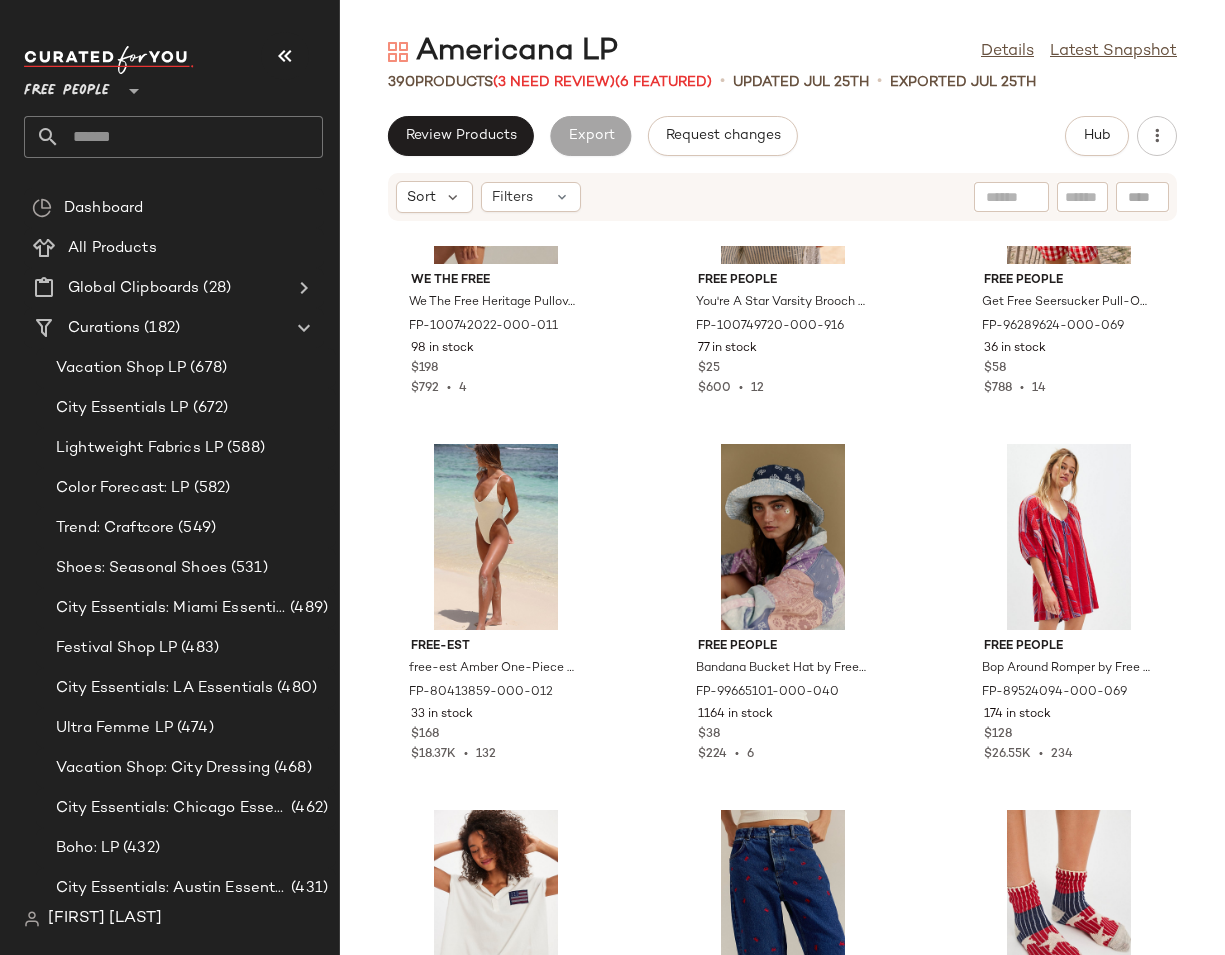 click on "We The Free We The Free Heritage Pullover at Free People in White, Size: XS FP-100742022-000-011 98 in stock $198 $792  •  4 Free People You're A Star Varsity Brooch by Free People in Red FP-100749720-000-916 77 in stock $25 $600  •  12 Free People Get Free Seersucker Pull-On Shorts by Free People in Red, Size: XS FP-96289624-000-069 36 in stock $58 $788  •  14 free-est free-est Amber One-Piece Swimsuit at Free People in White, Size: XS FP-80413859-000-012 33 in stock $168 $18.37K  •  132 Free People Bandana Bucket Hat by Free People in Blue FP-99665101-000-040 1164 in stock $38 $224  •  6 Free People Bop Around Romper by Free People in Red, Size: XS FP-89524094-000-069 174 in stock $128 $26.55K  •  234 Ragabond Ojai Embroidered Polo by Ragabond at Free People in White, Size: L FP-100999895-000-011 79 in stock $78 $936  •  7 We The Free Tricia Fix Deep Trance Boyfriend Embroidered Crab Jeans by We The Free at Free People in Dark Wash, Size: 29 FP-101303410-000-040 69 in stock $168 $1.07K  •  5" 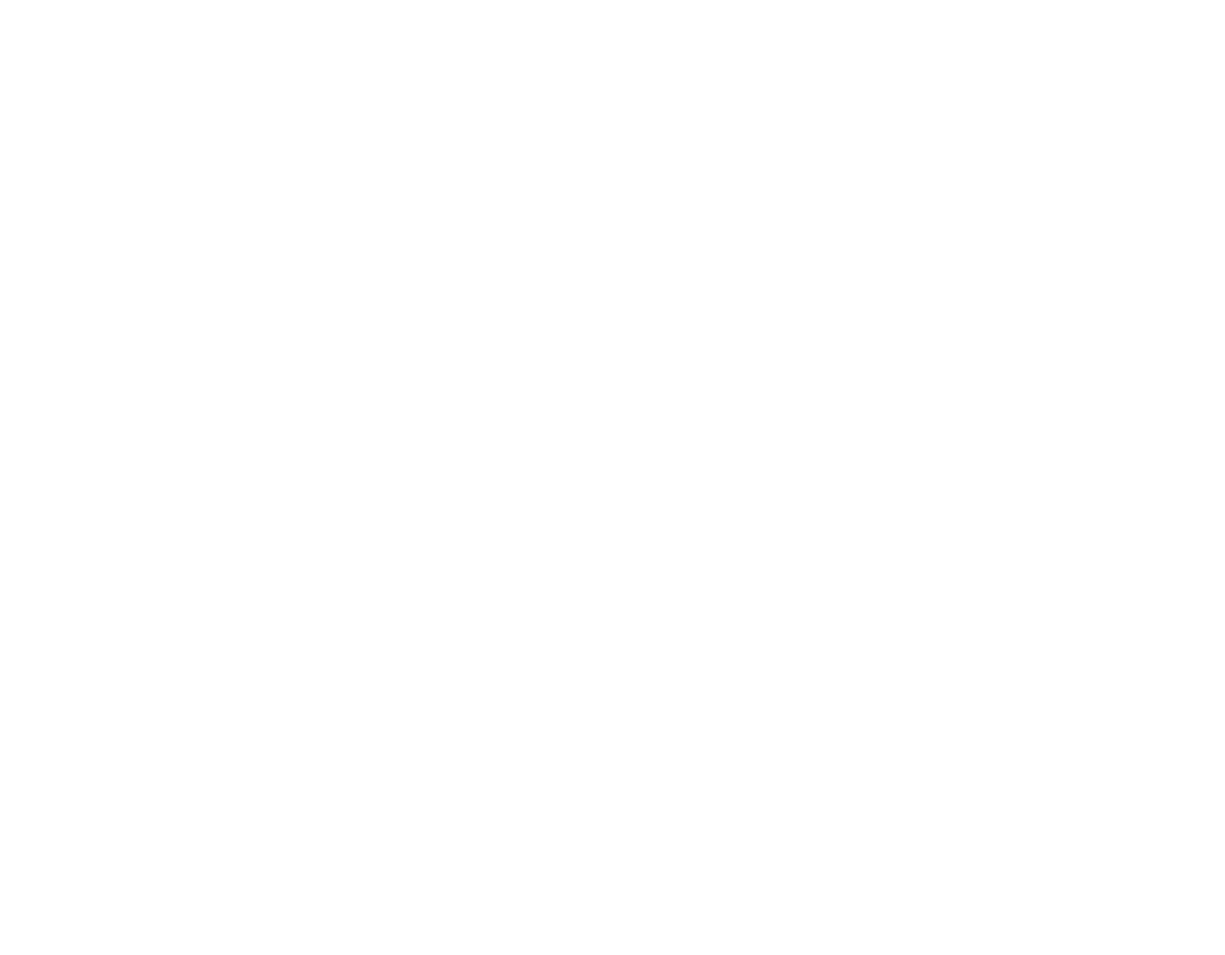 scroll, scrollTop: 0, scrollLeft: 0, axis: both 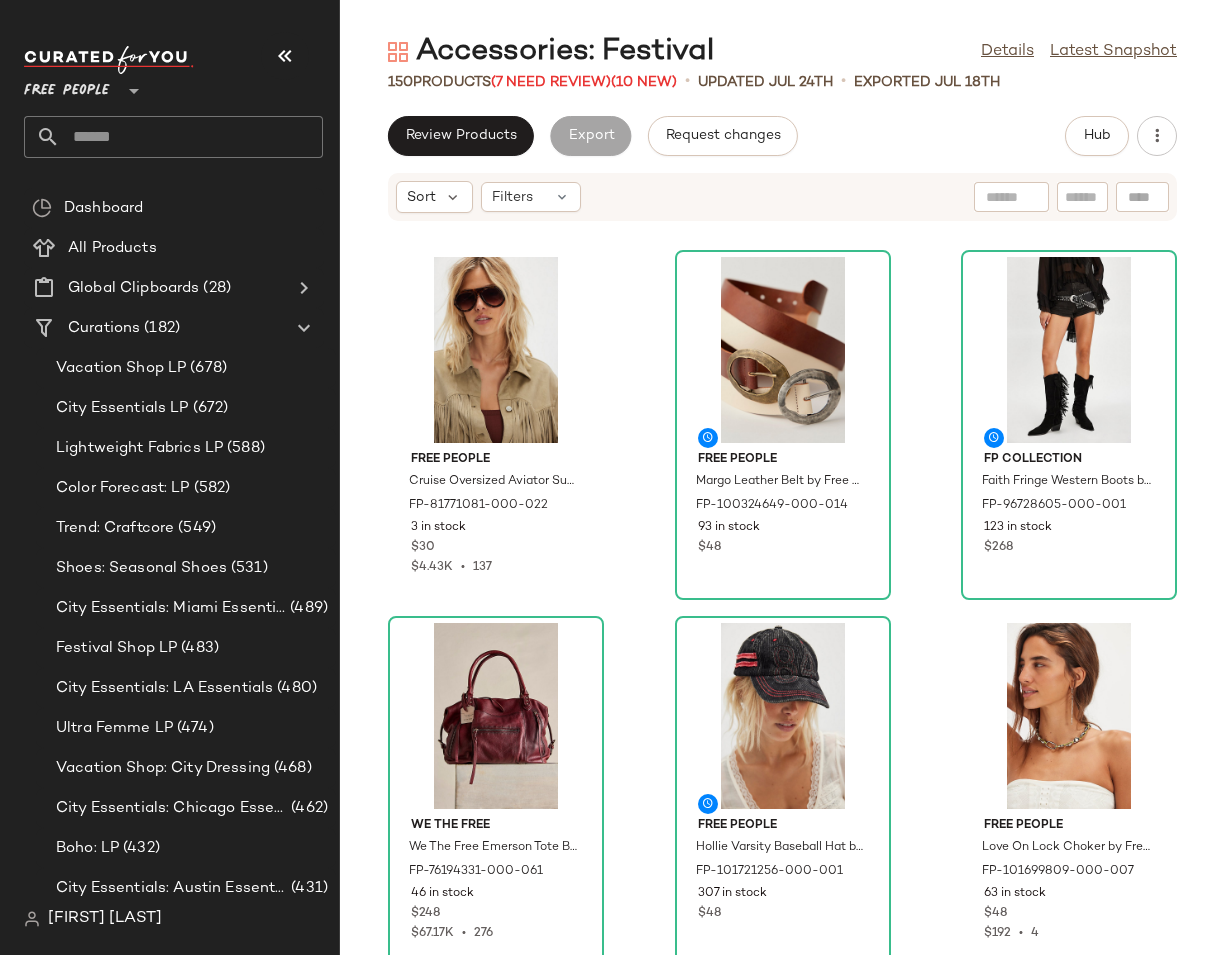 click on "Accessories: Festival" at bounding box center [551, 52] 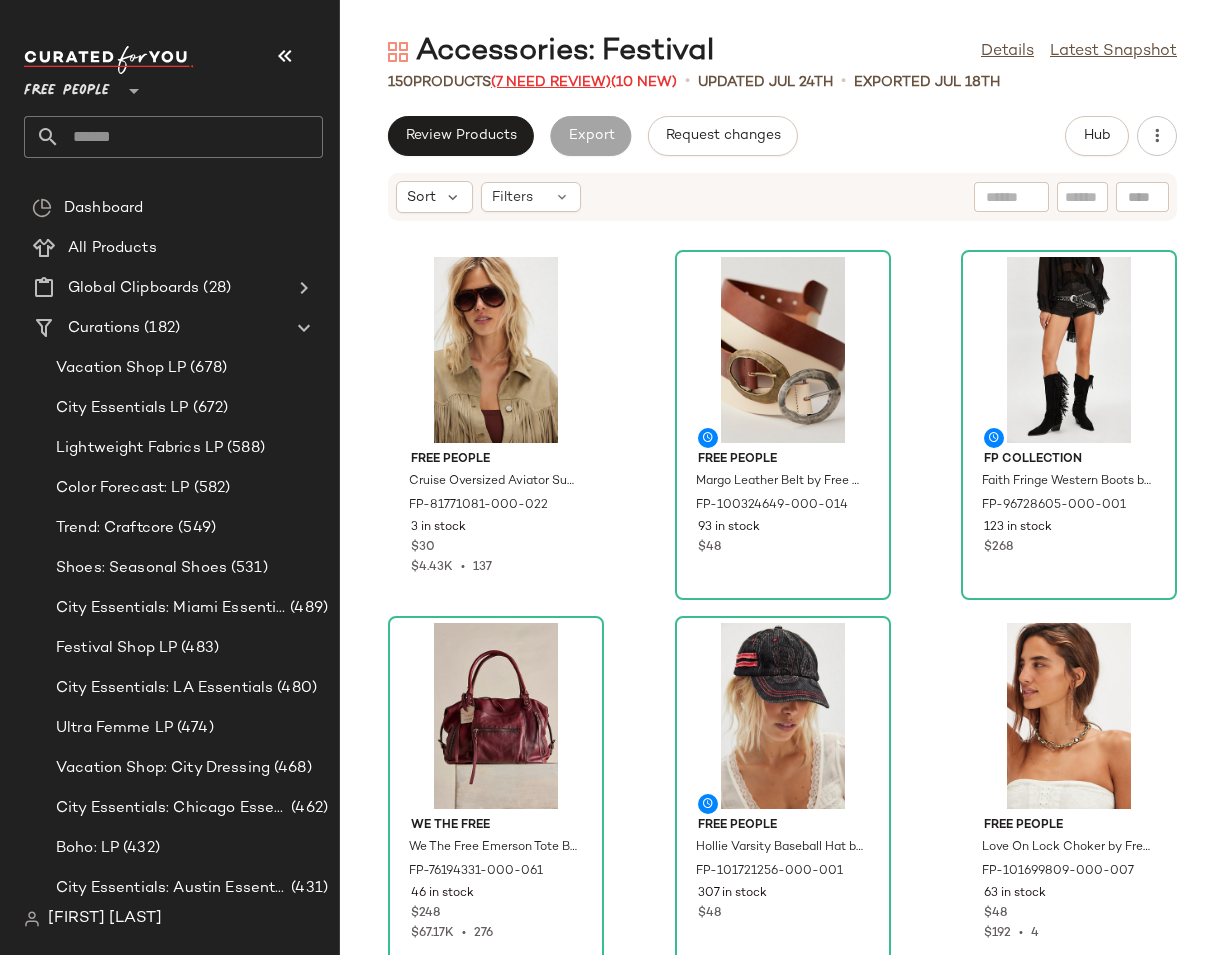 click on "(7 Need Review)" at bounding box center [551, 82] 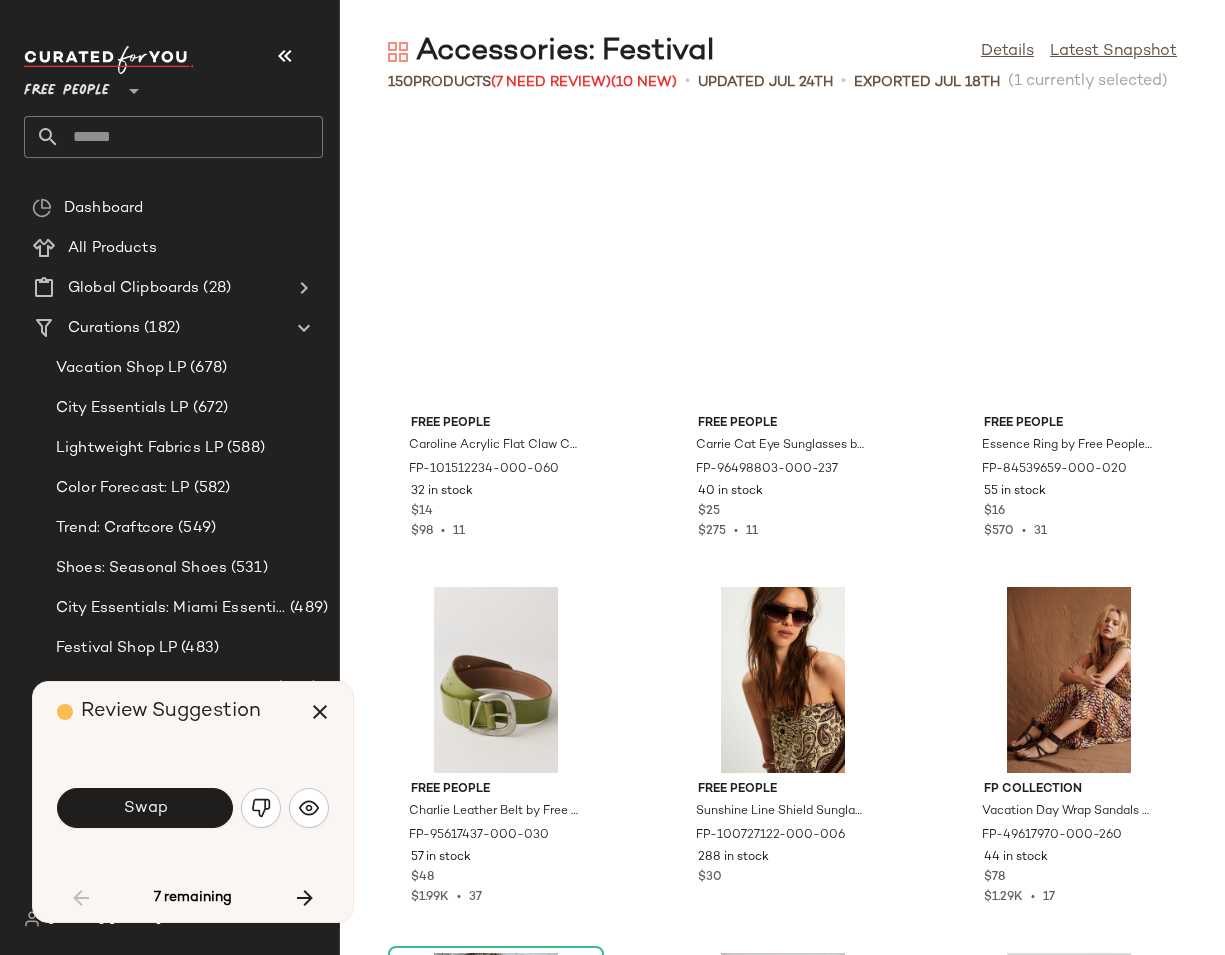 scroll, scrollTop: 0, scrollLeft: 0, axis: both 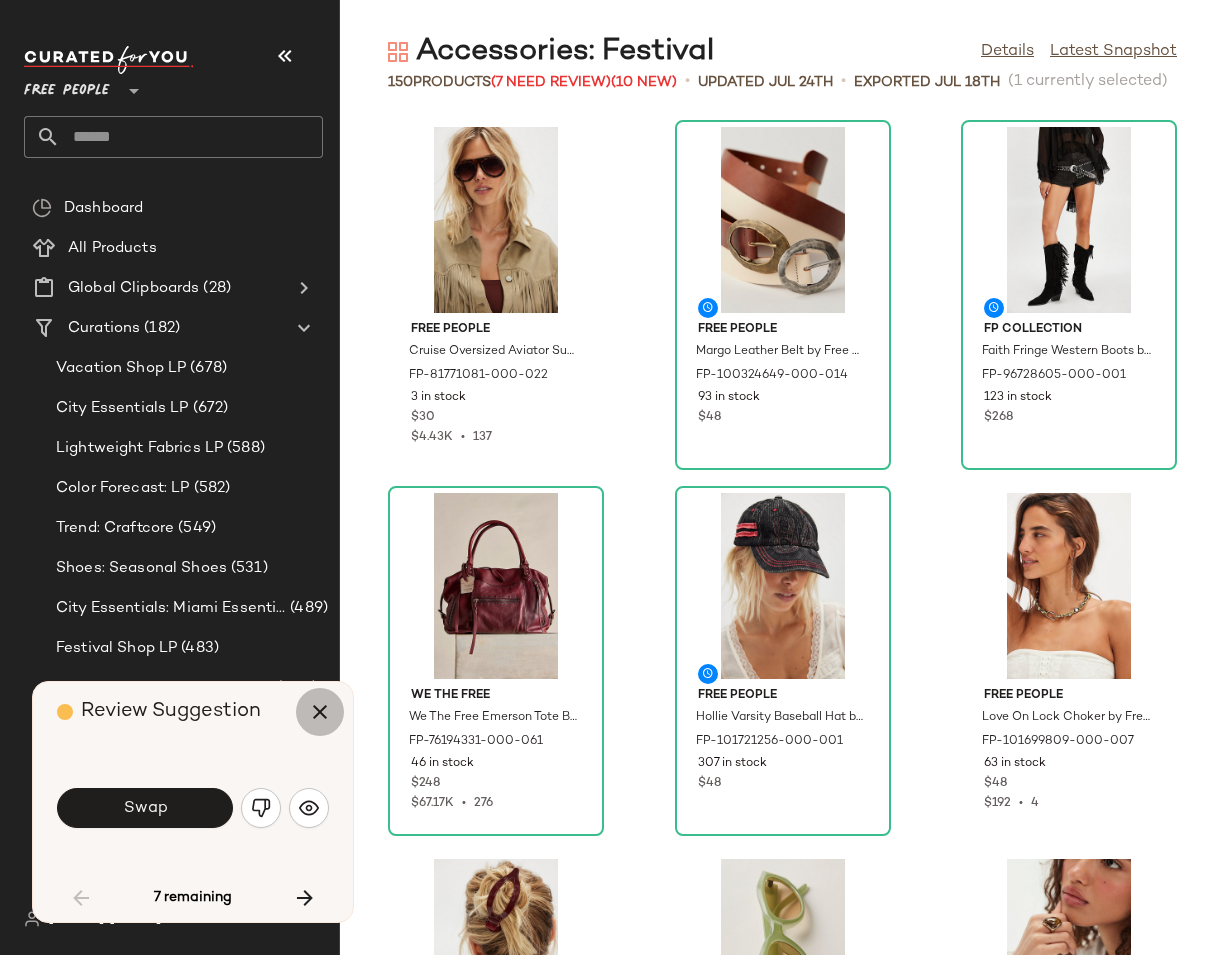 click at bounding box center [320, 712] 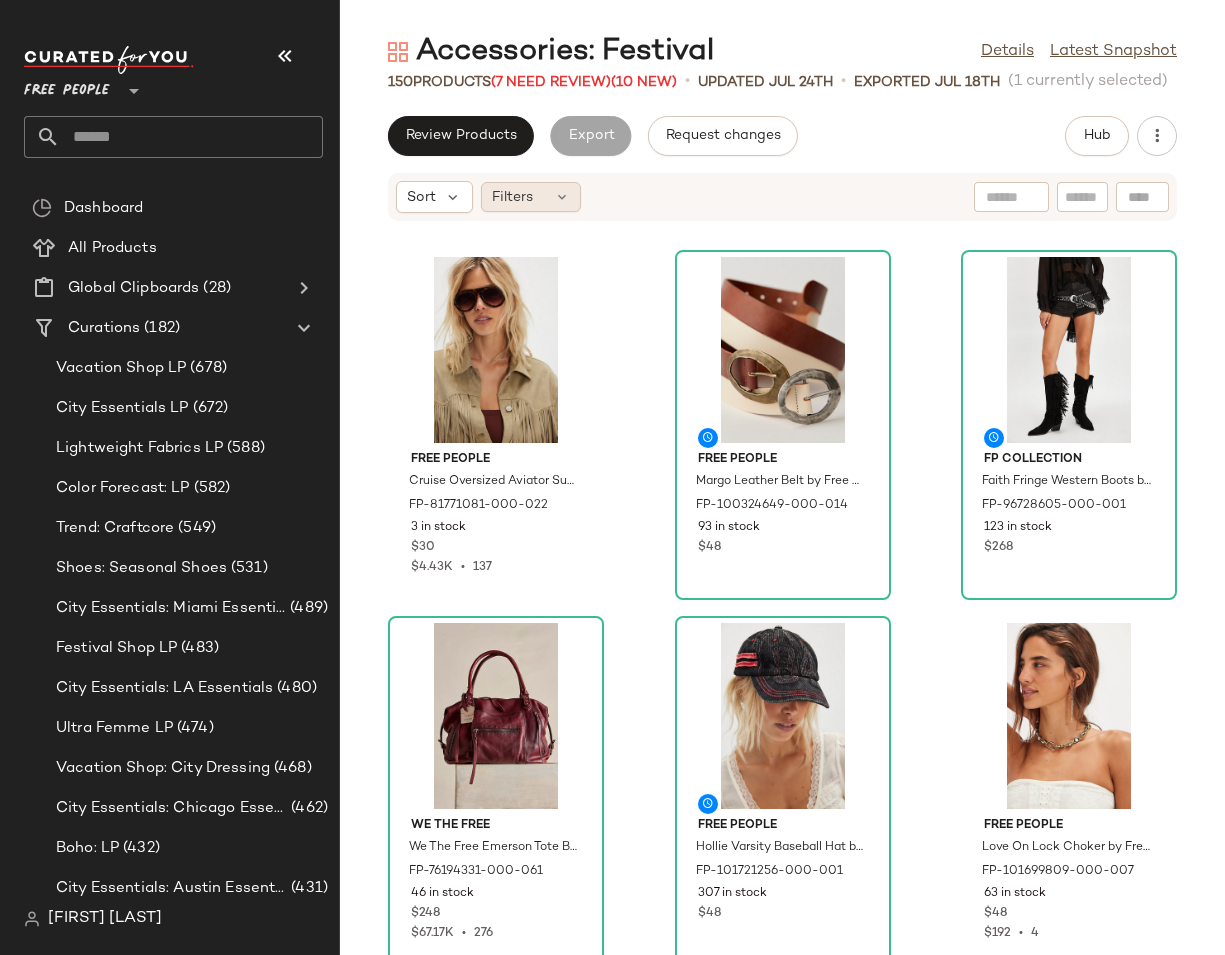 click on "Filters" at bounding box center [512, 197] 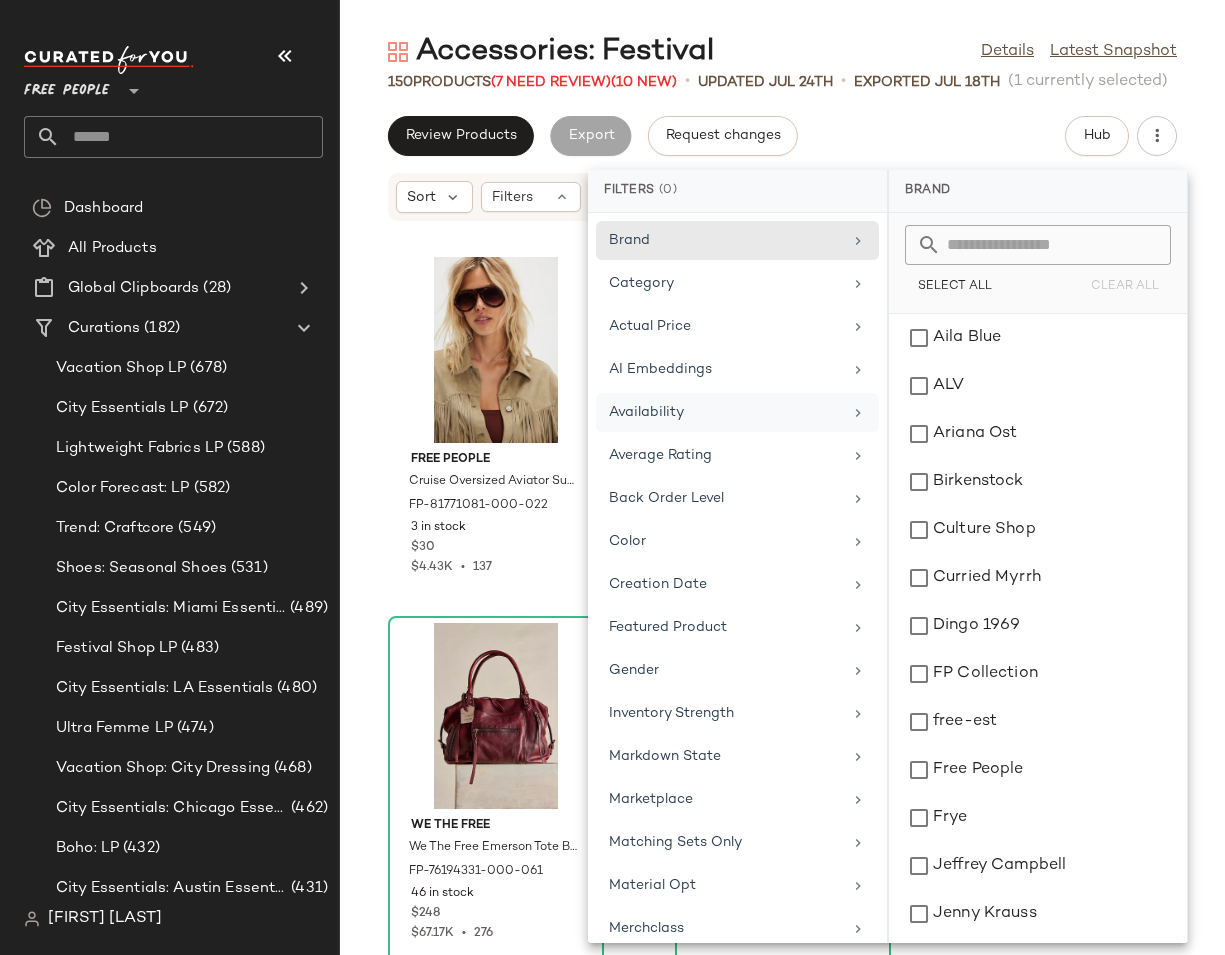 click on "Availability" at bounding box center (725, 412) 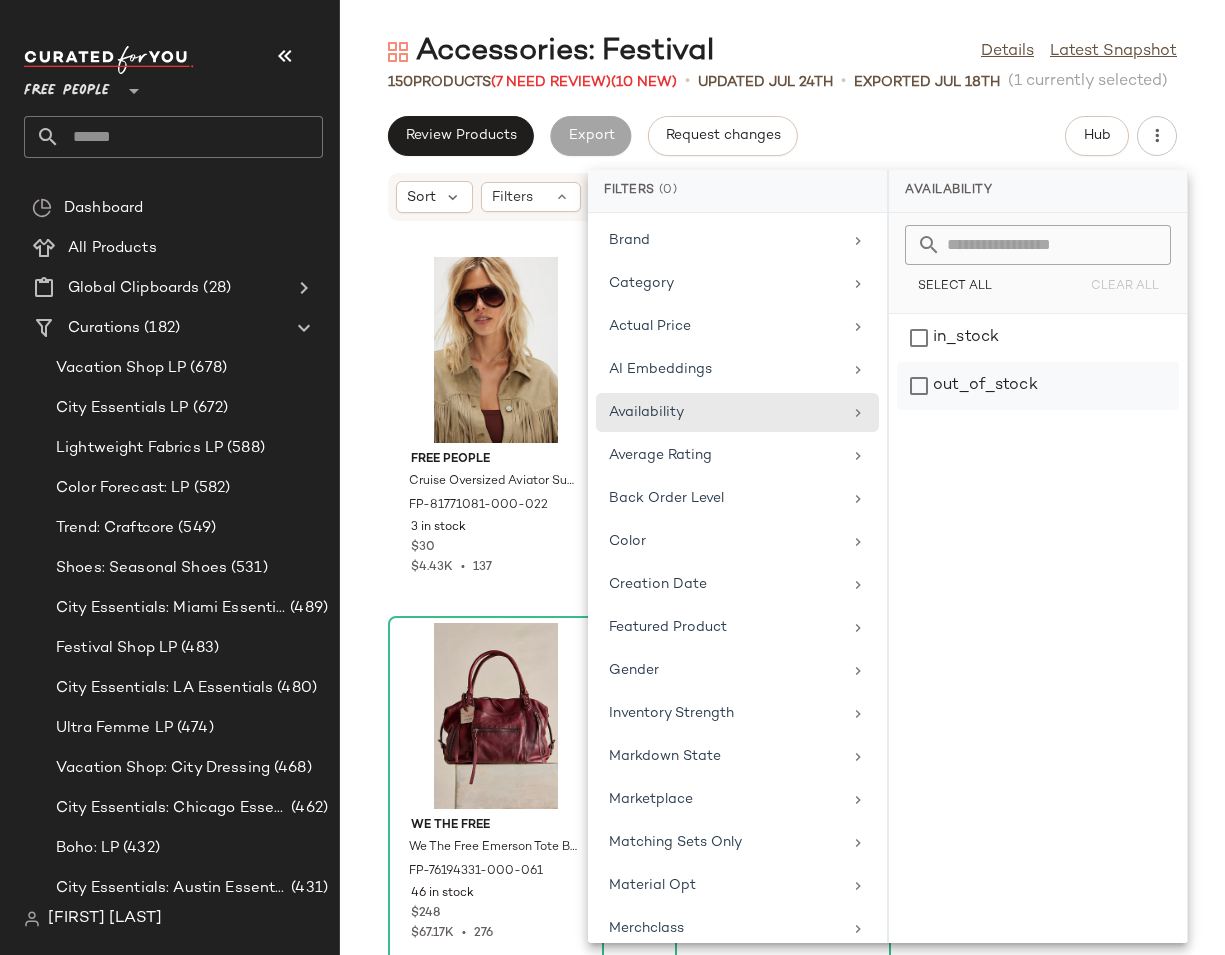 click on "out_of_stock" 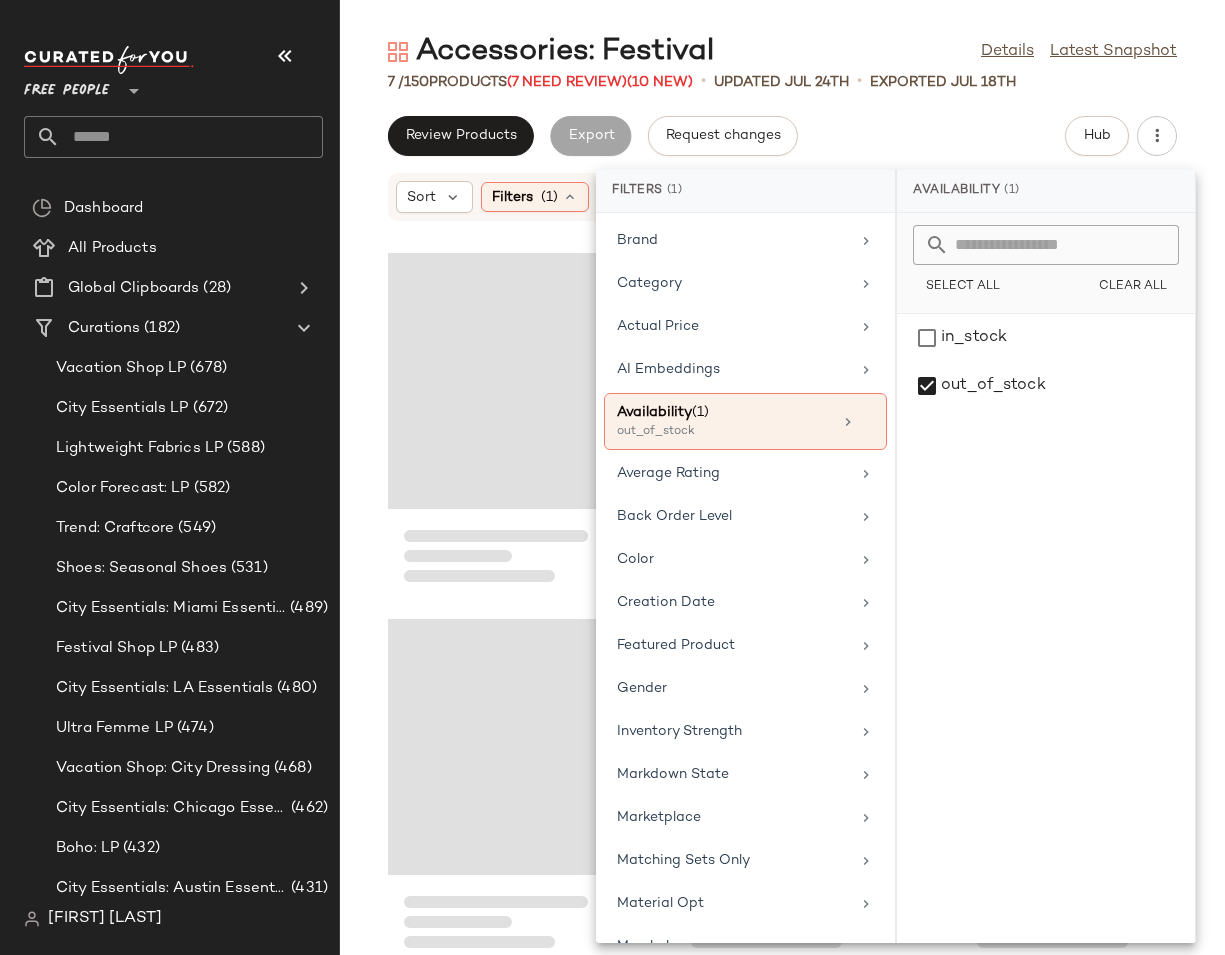 click on "Review Products   Export   Request changes   Hub" 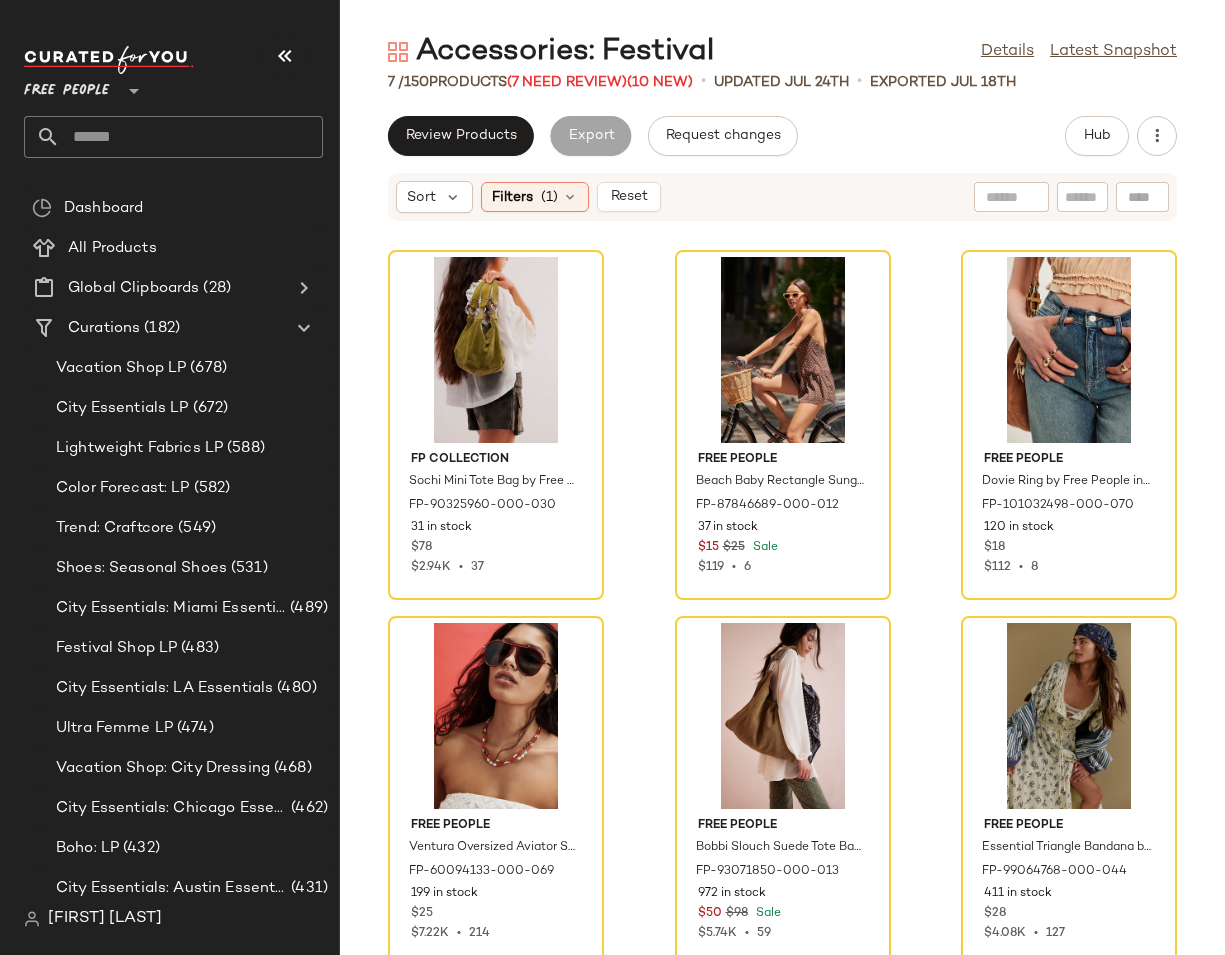 click on "Sort  Filters  (1)   Reset" at bounding box center [782, 197] 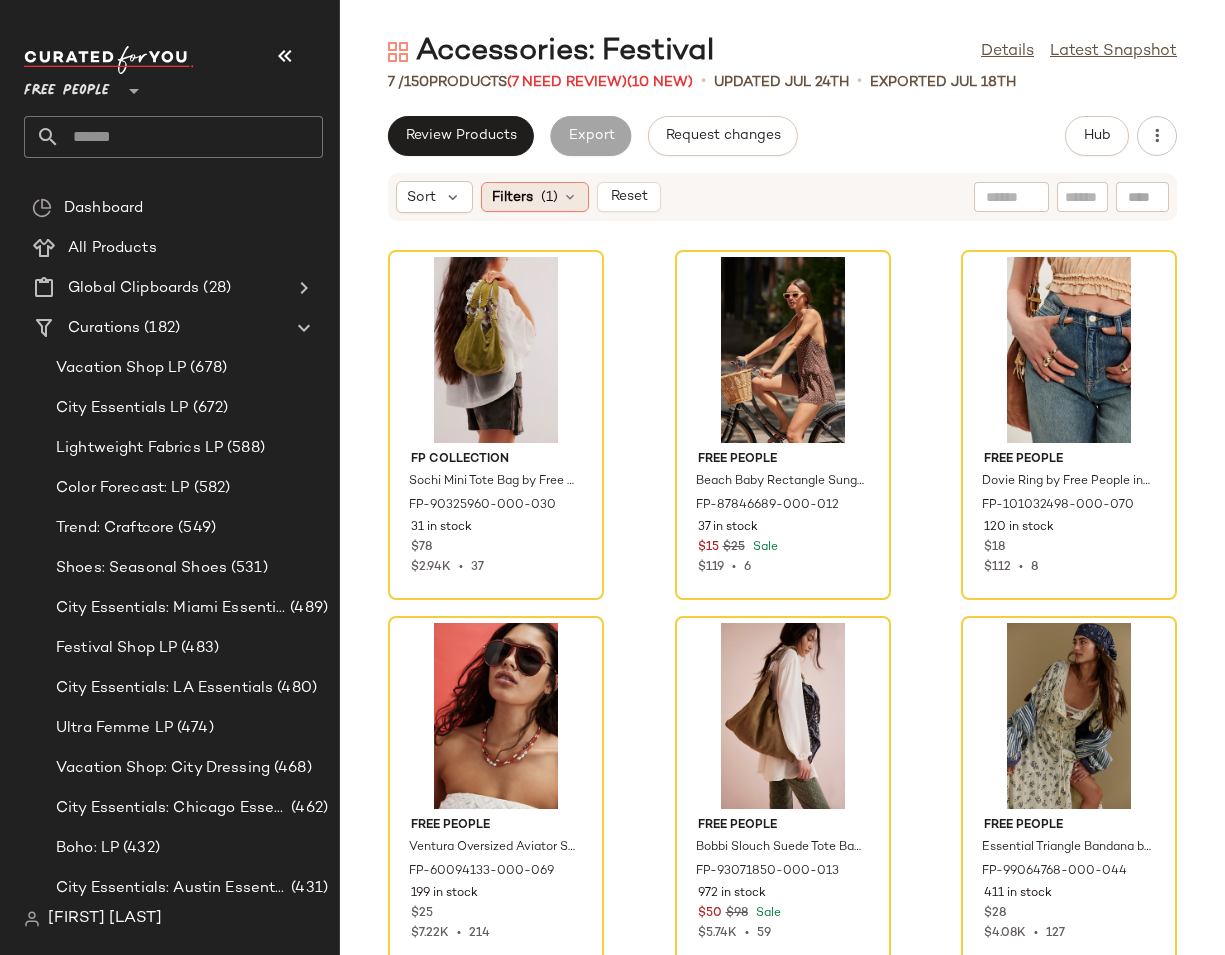 click on "(1)" at bounding box center (549, 197) 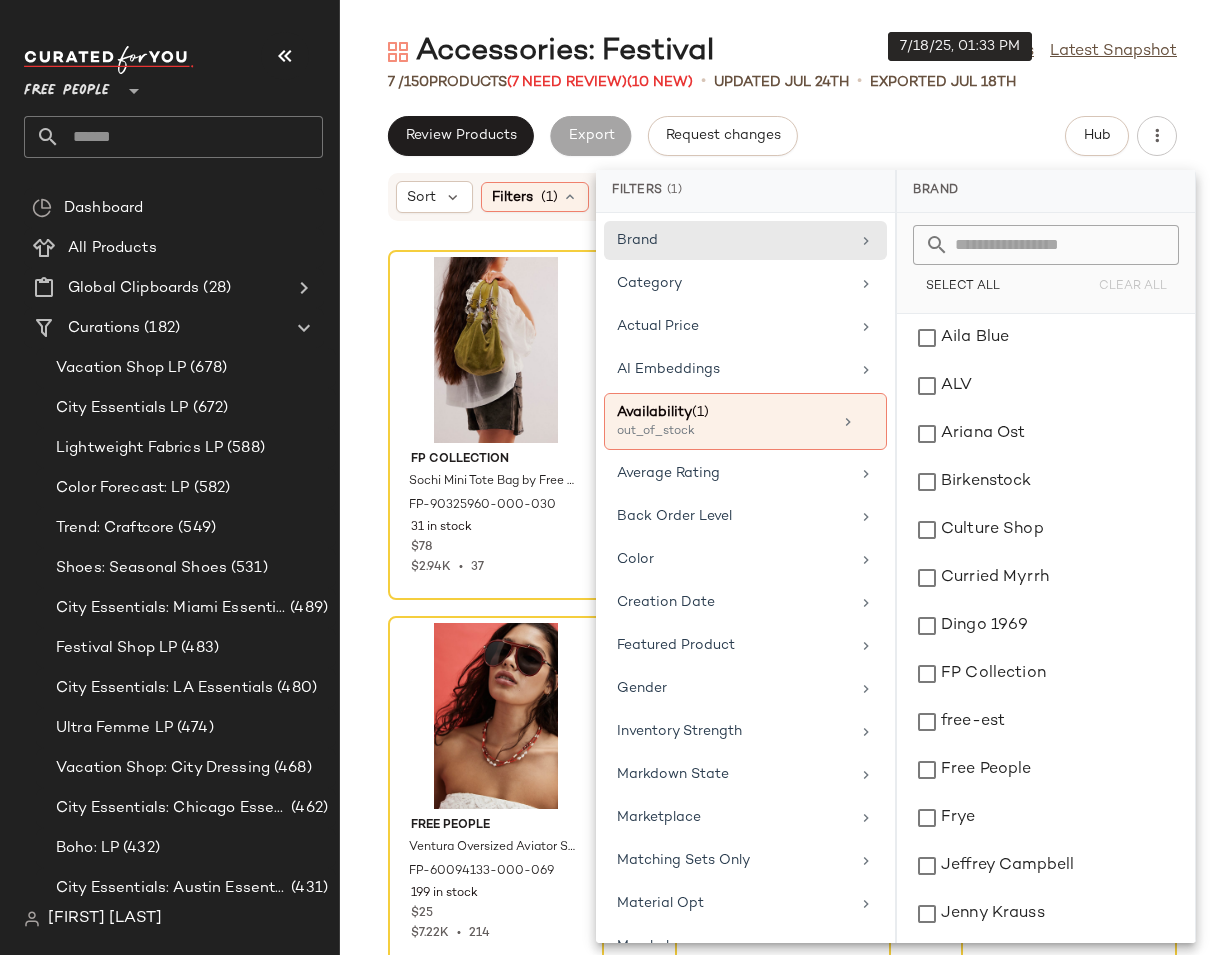 click on "Review Products   Export   Request changes   Hub" 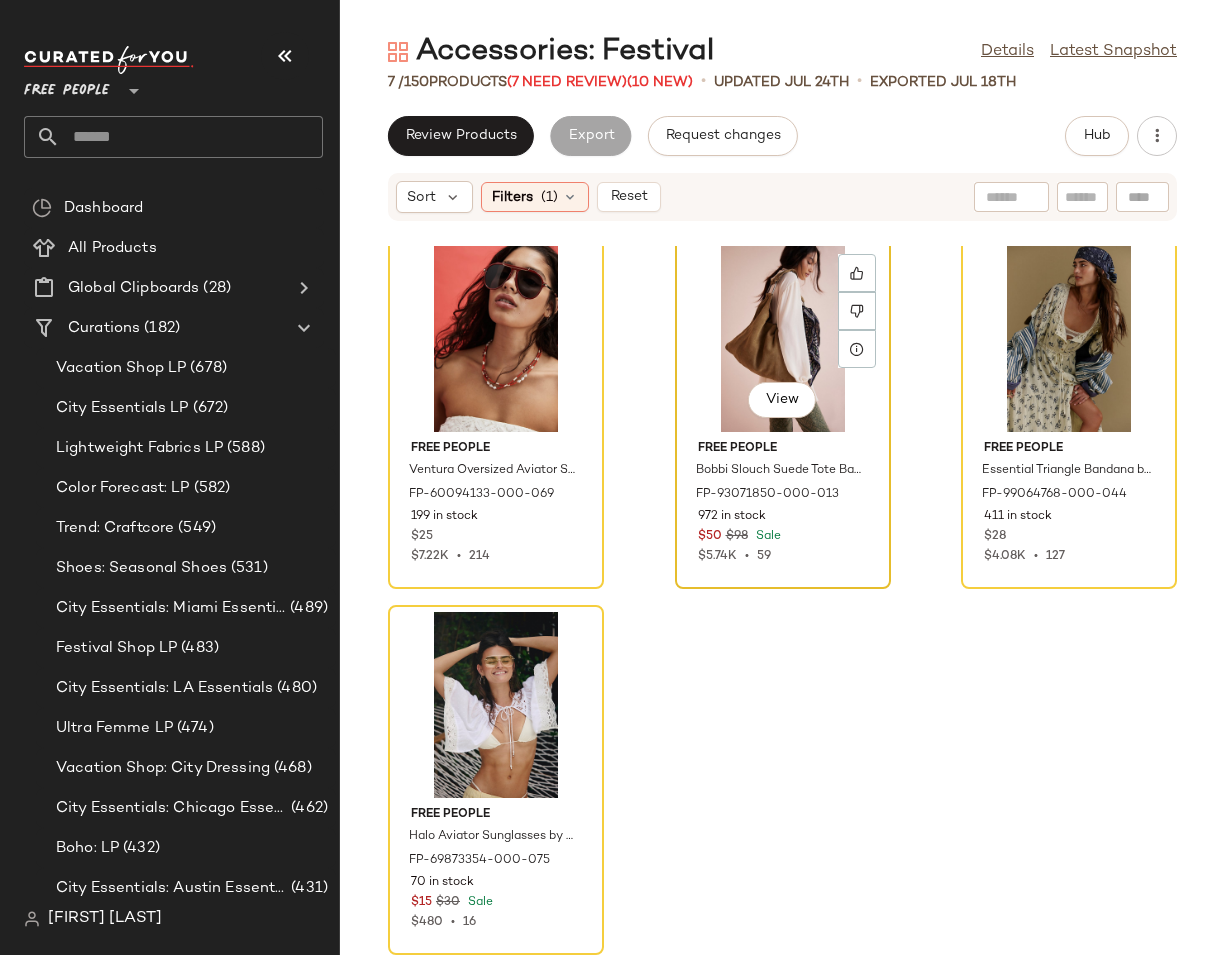 scroll, scrollTop: 0, scrollLeft: 0, axis: both 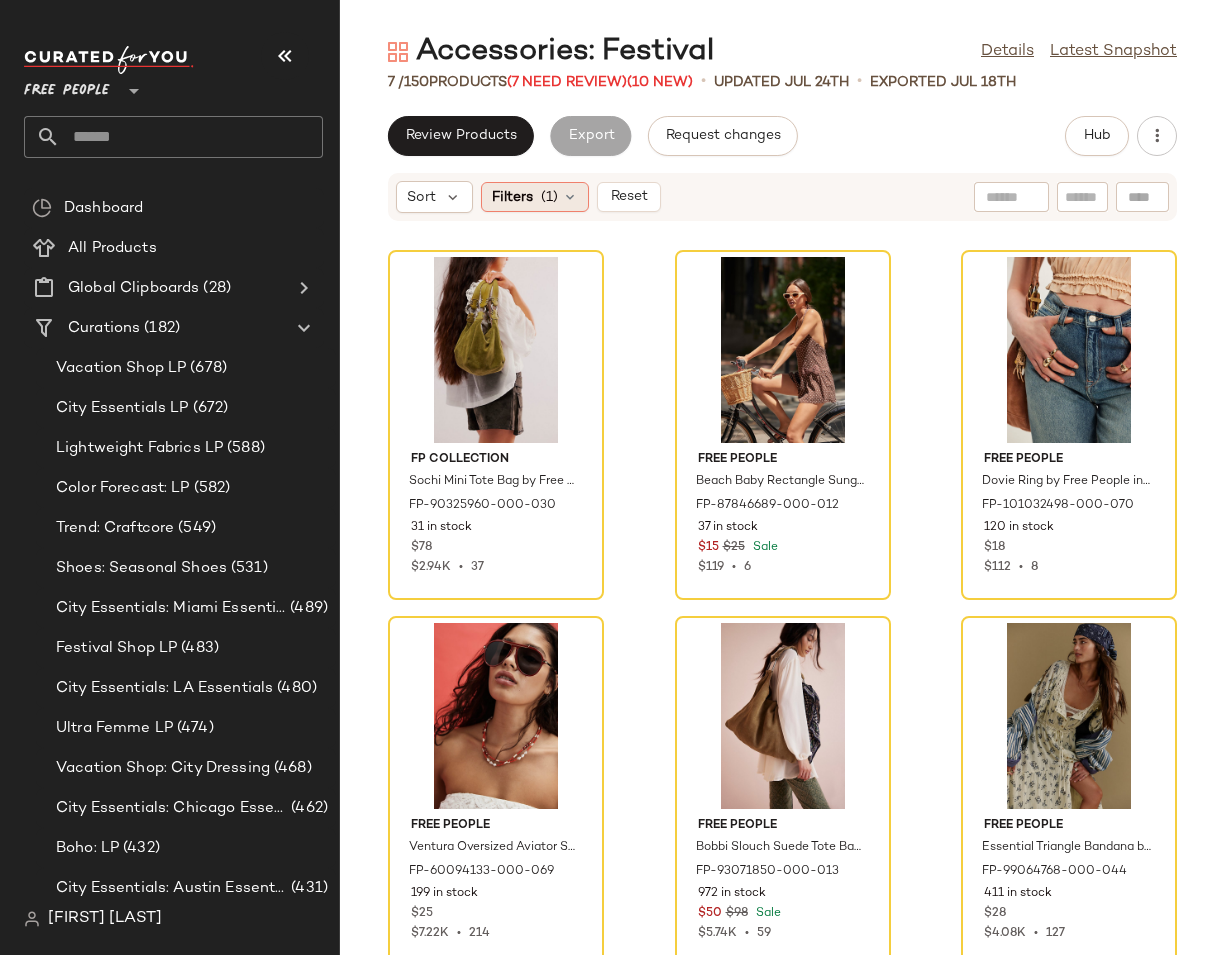 click on "Filters  (1)" 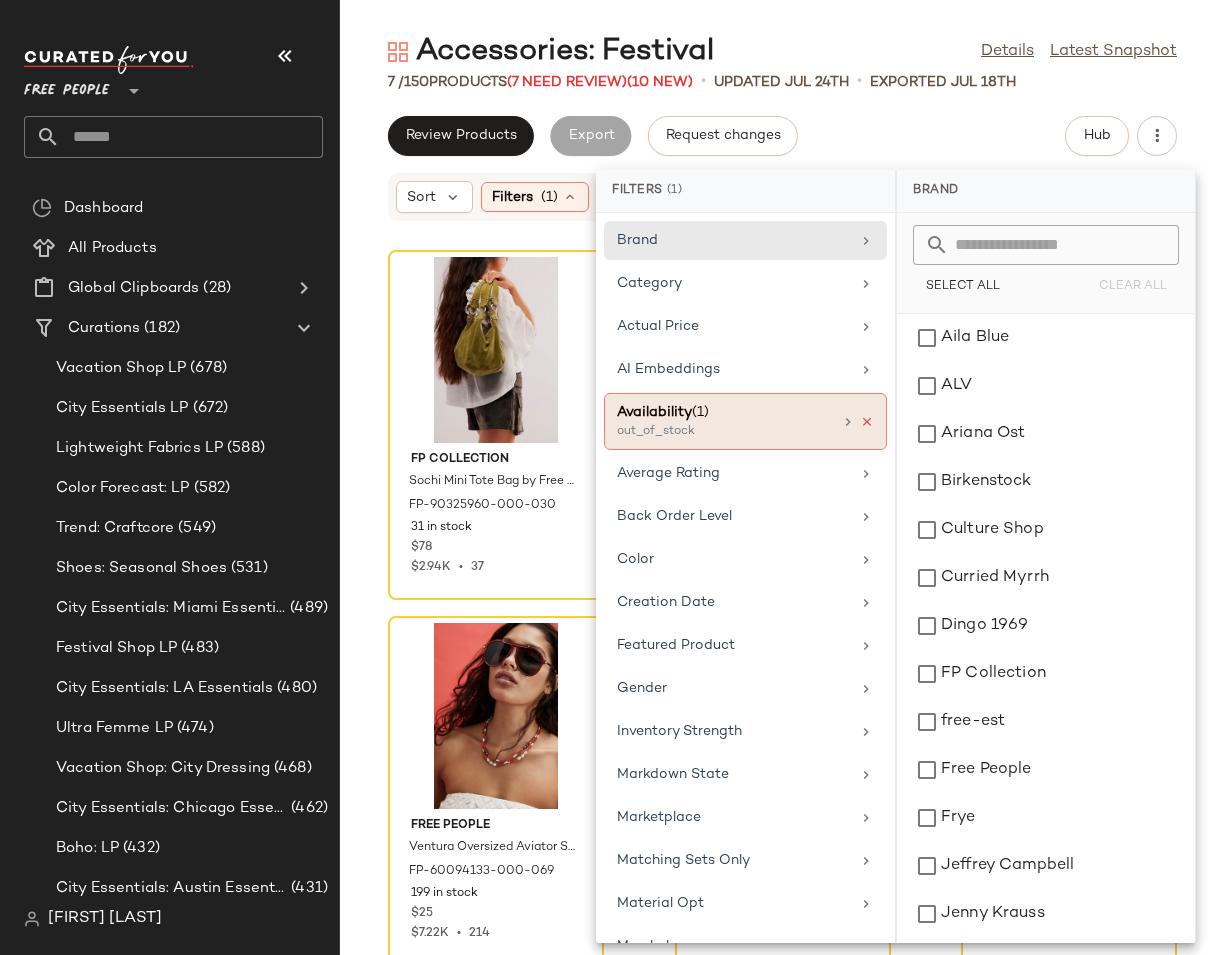 click at bounding box center (867, 422) 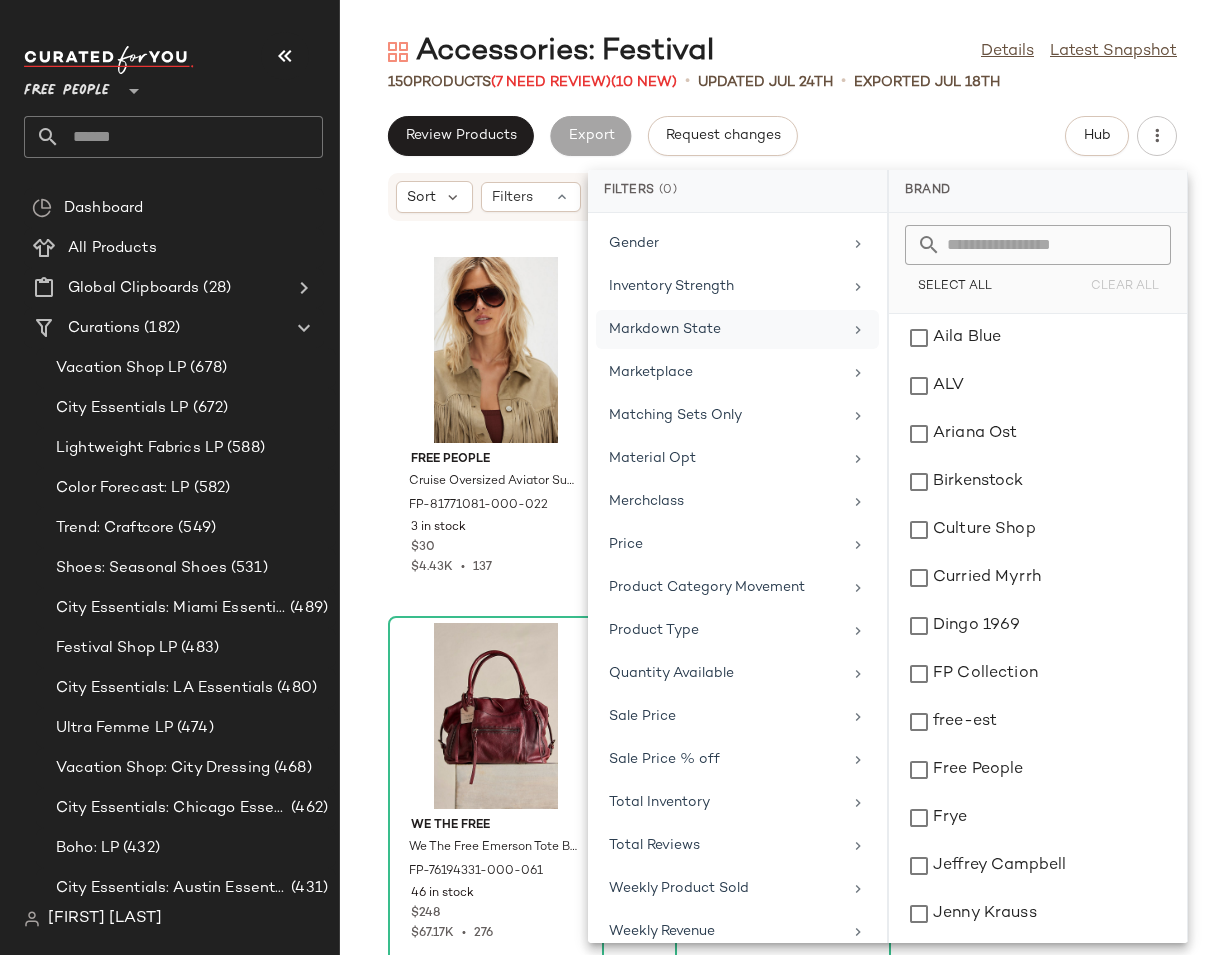 scroll, scrollTop: 447, scrollLeft: 0, axis: vertical 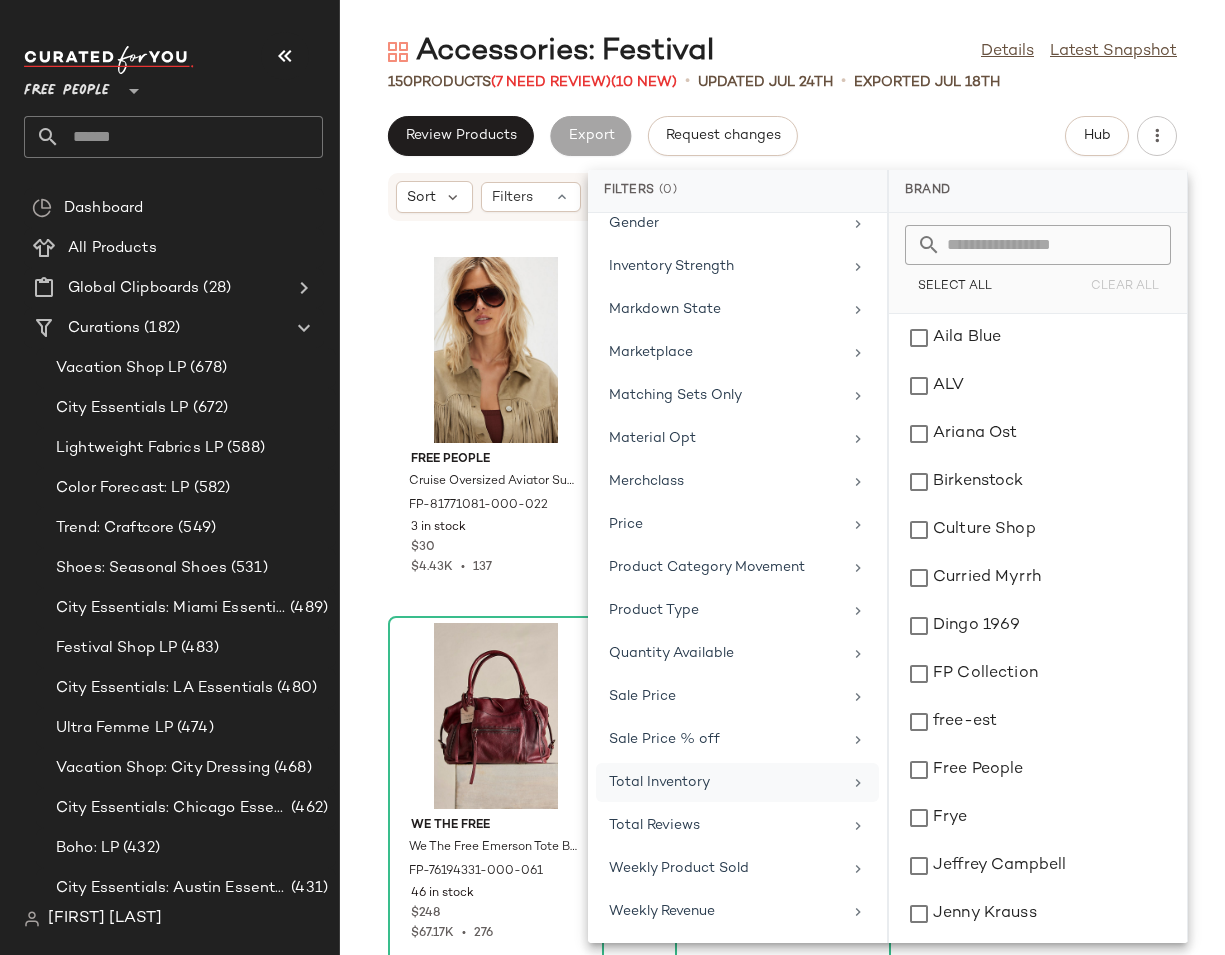 click on "Total Inventory" at bounding box center [725, 782] 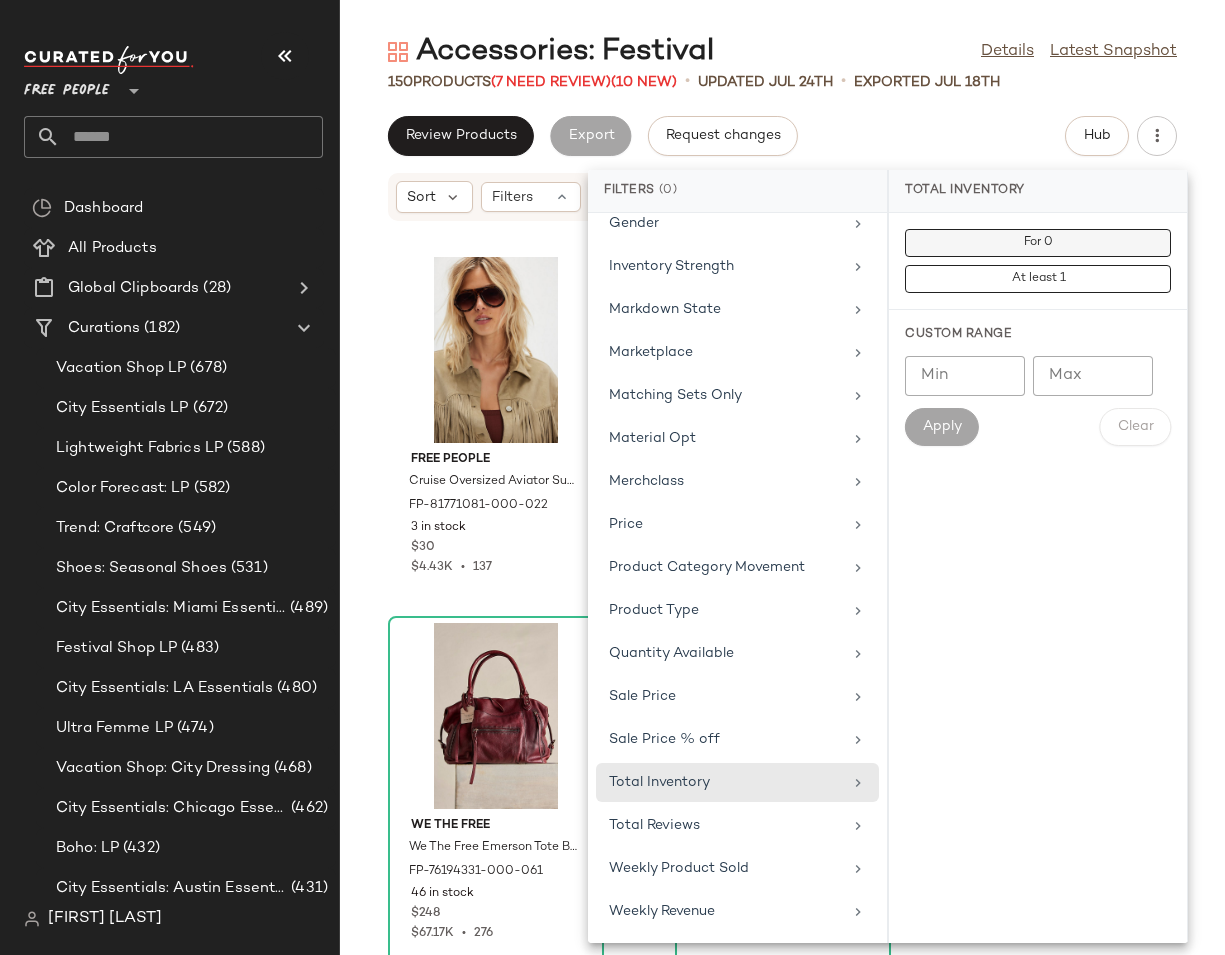 click on "For 0" 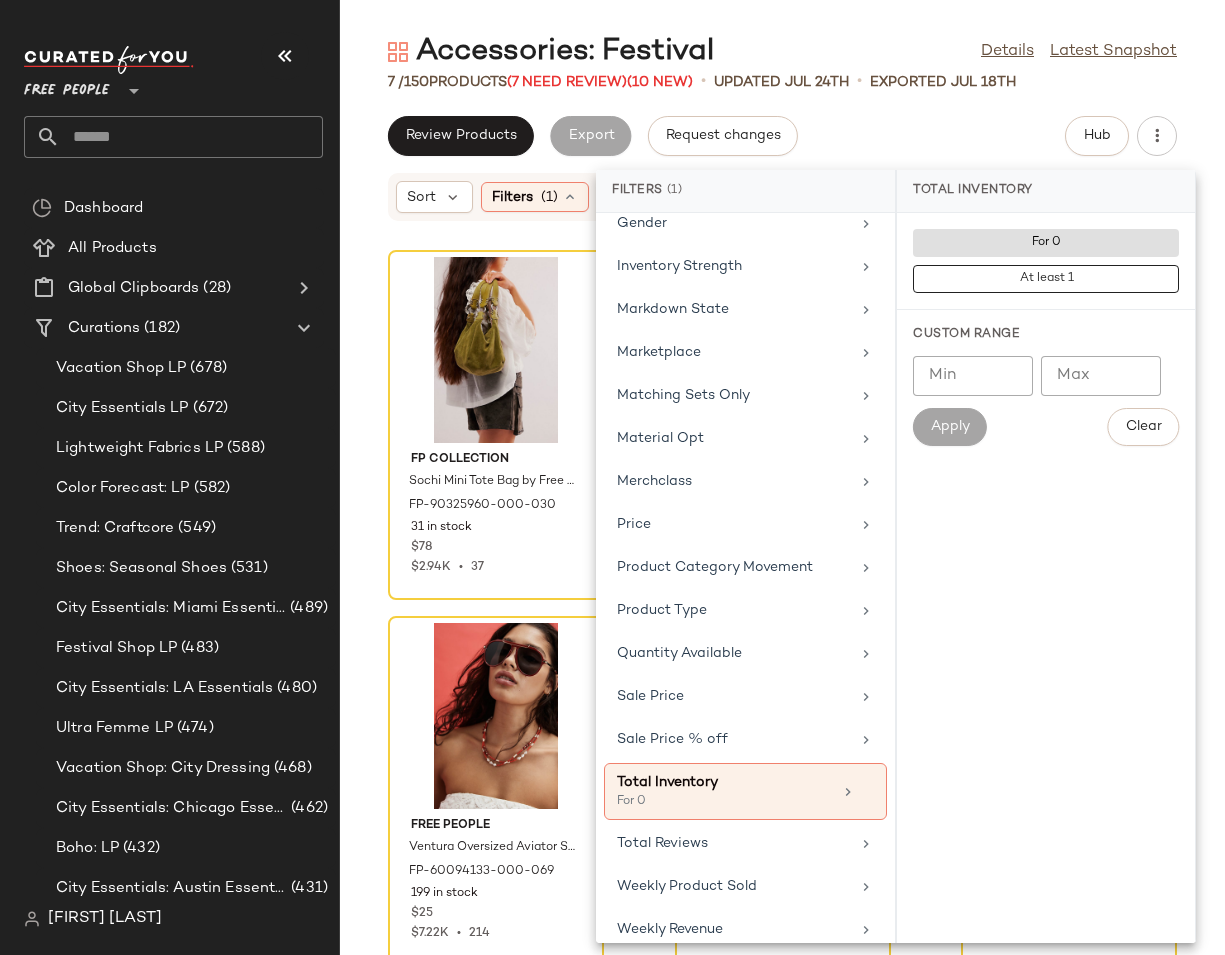 click on "Review Products   Export   Request changes   Hub" 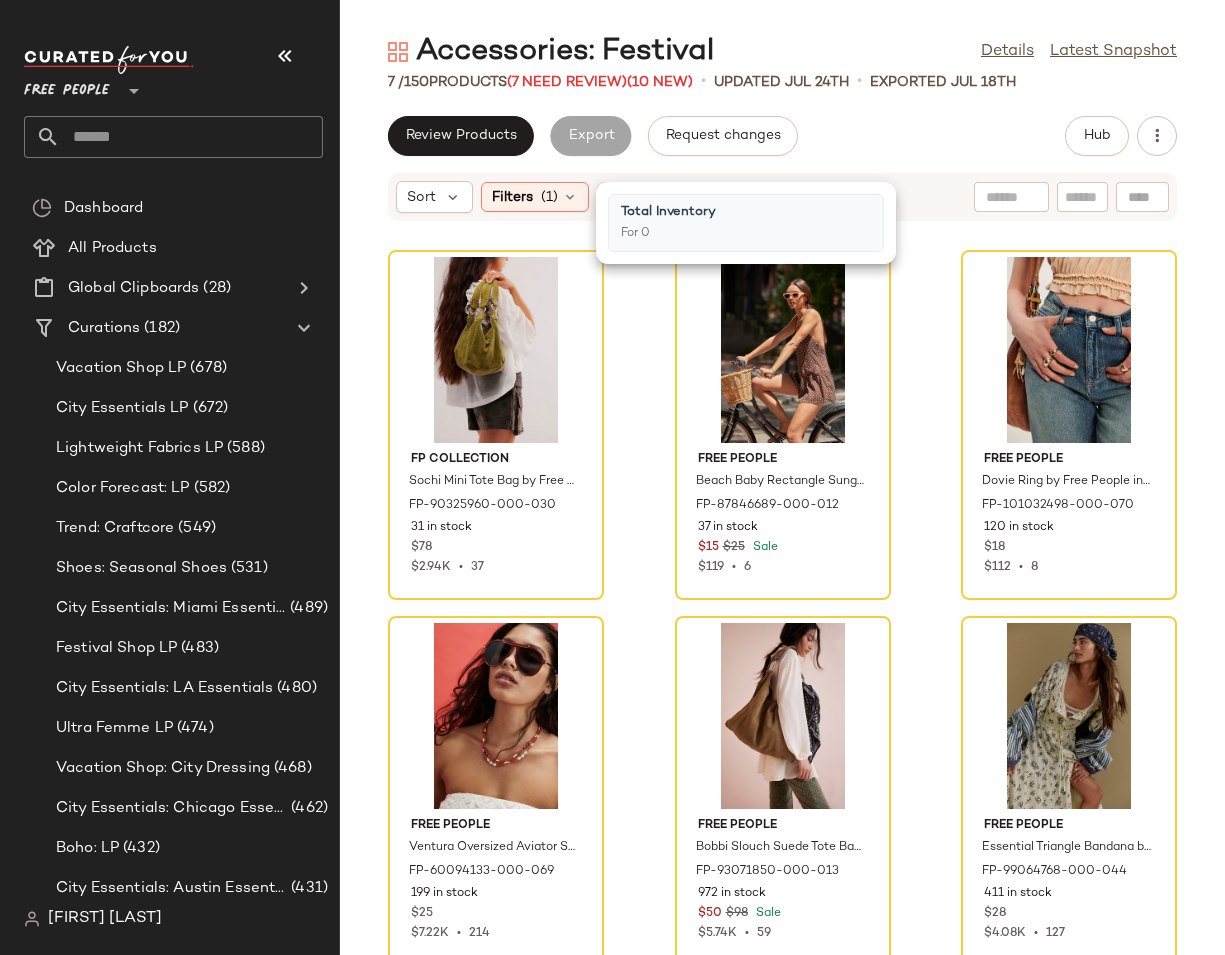 scroll, scrollTop: 377, scrollLeft: 0, axis: vertical 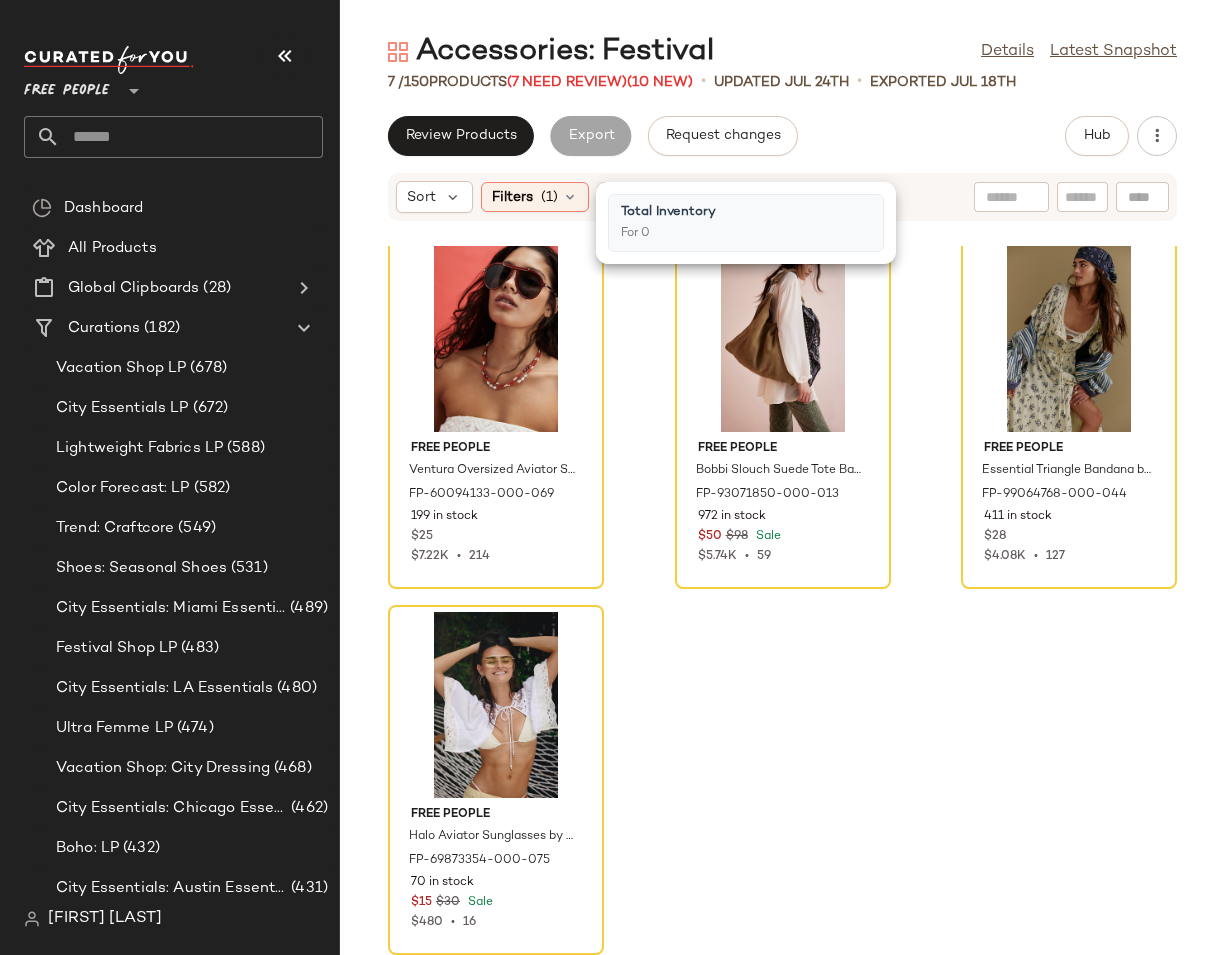click on "FP Collection Sochi Mini Tote Bag by Free People in Green FP-90325960-000-030 31 in stock $78 $2.94K  •  37 Free People Beach Baby Rectangle Sunglasses by Free People in White FP-87846689-000-012 37 in stock $15 $25 Sale $119  •  6 Free People Dovie Ring by Free People in Gold, Size: 7 FP-101032498-000-070 120 in stock $18 $112  •  8 Free People Ventura Oversized Aviator Sunglasses by Free People in Red FP-60094133-000-069 199 in stock $25 $7.22K  •  214 Free People Bobbi Slouch Suede Tote Bag by Free People in Tan FP-93071850-000-013 972 in stock $50 $98 Sale $5.74K  •  59 Free People Essential Triangle Bandana by Free People in Blue FP-99064768-000-044 411 in stock $28 $4.08K  •  127 Free People Halo Aviator Sunglasses by Free People in Red FP-69873354-000-075 70 in stock $15 $30 Sale $480  •  16" 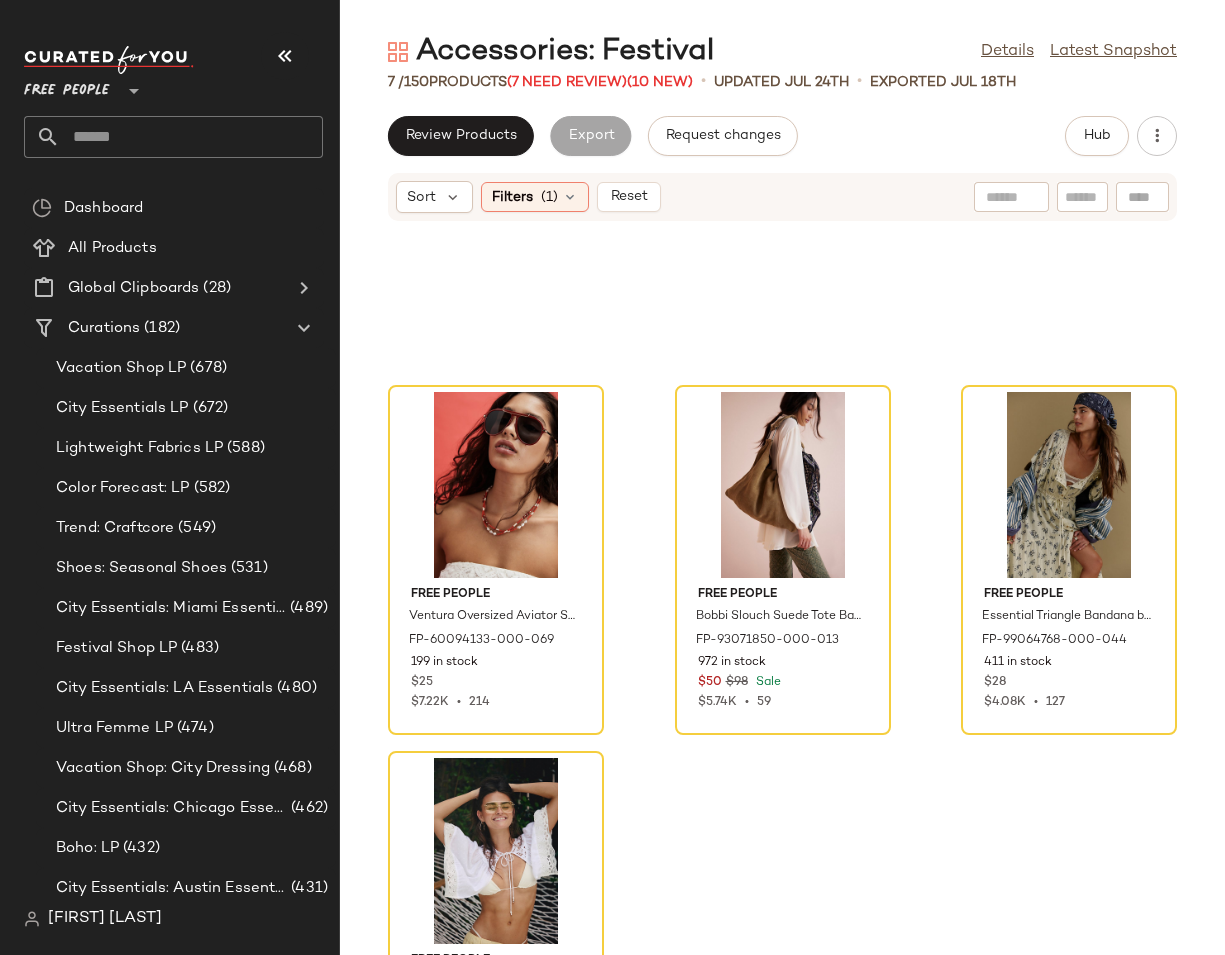 scroll, scrollTop: 0, scrollLeft: 0, axis: both 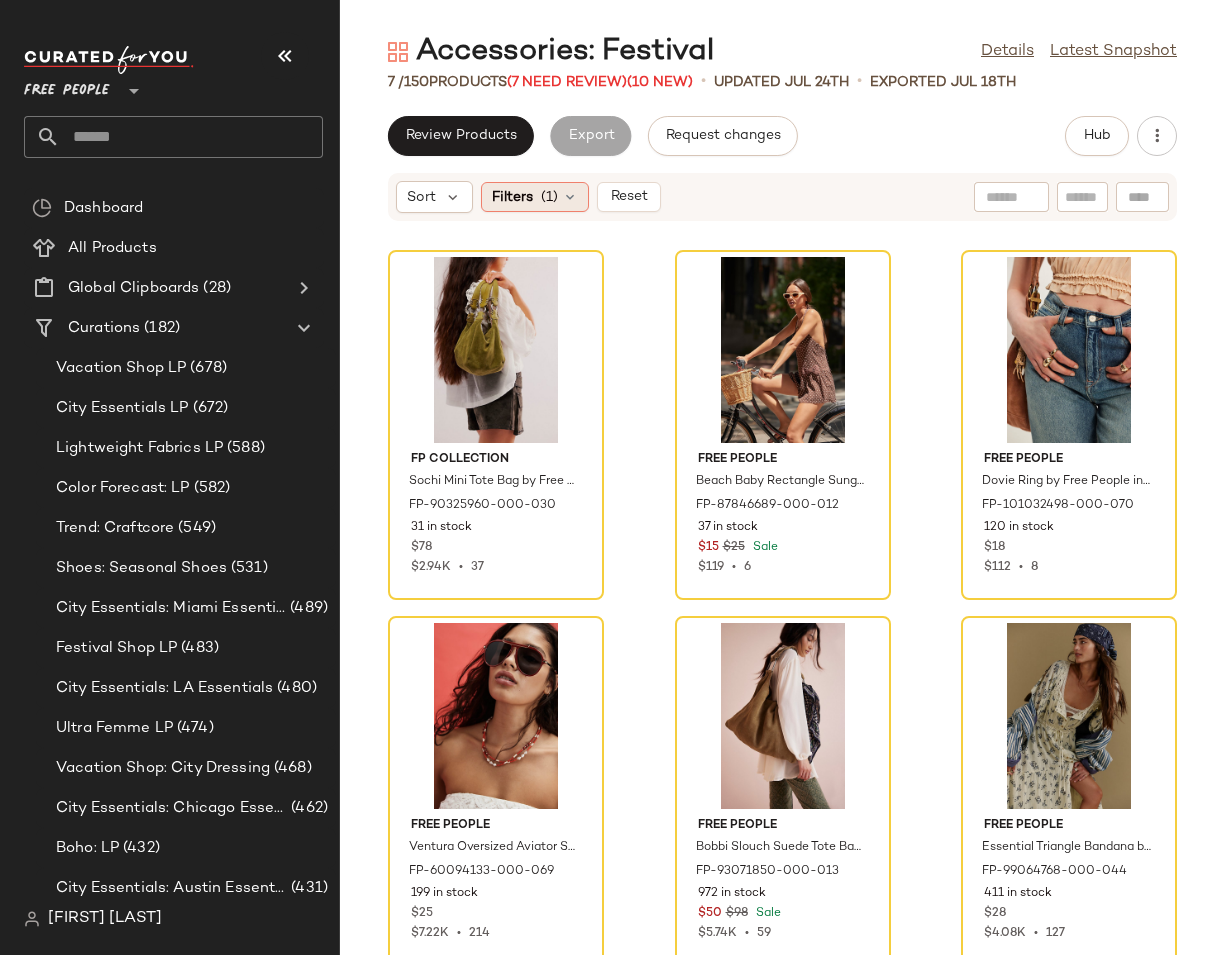 click on "(1)" at bounding box center [549, 197] 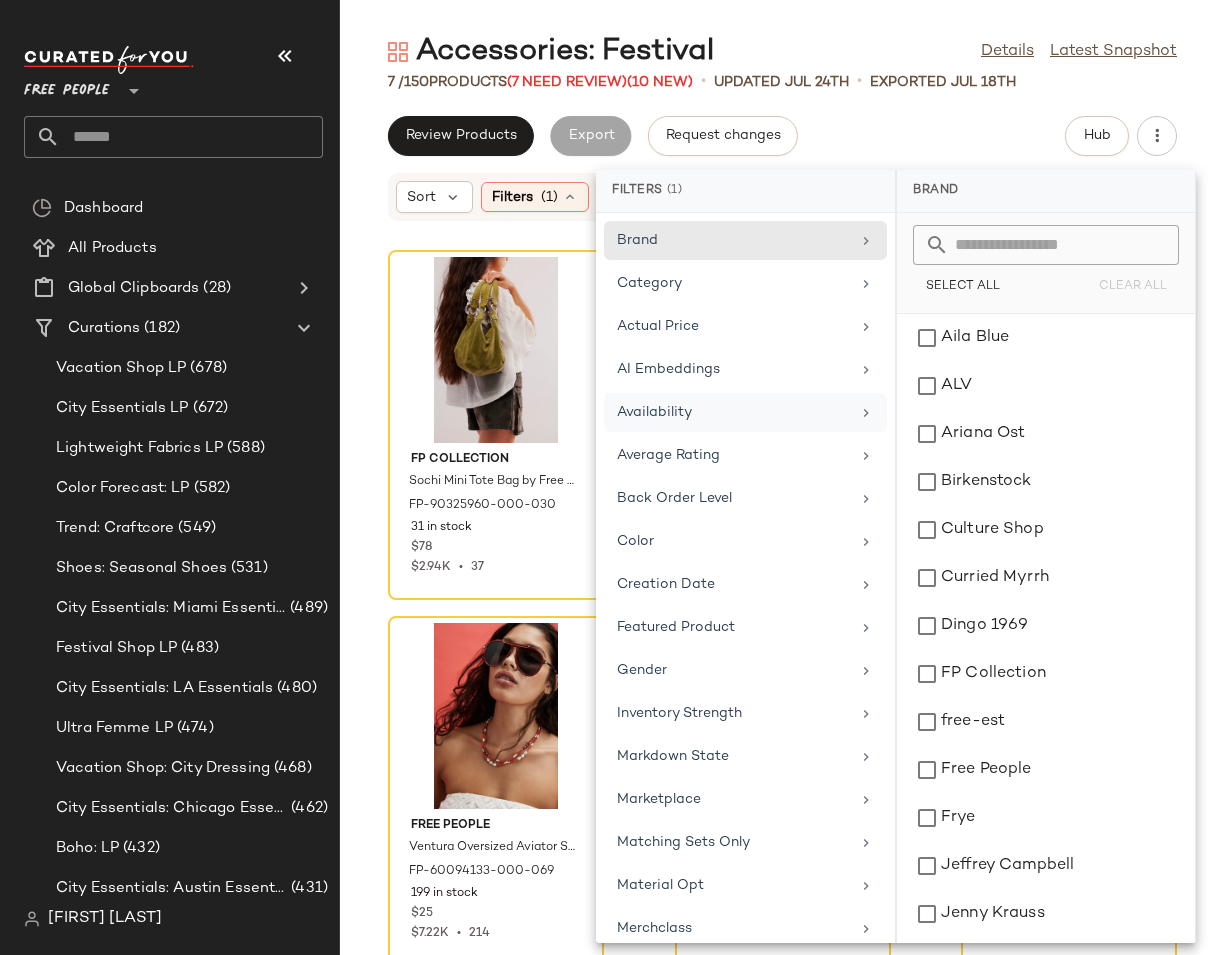click on "Availability" at bounding box center [733, 412] 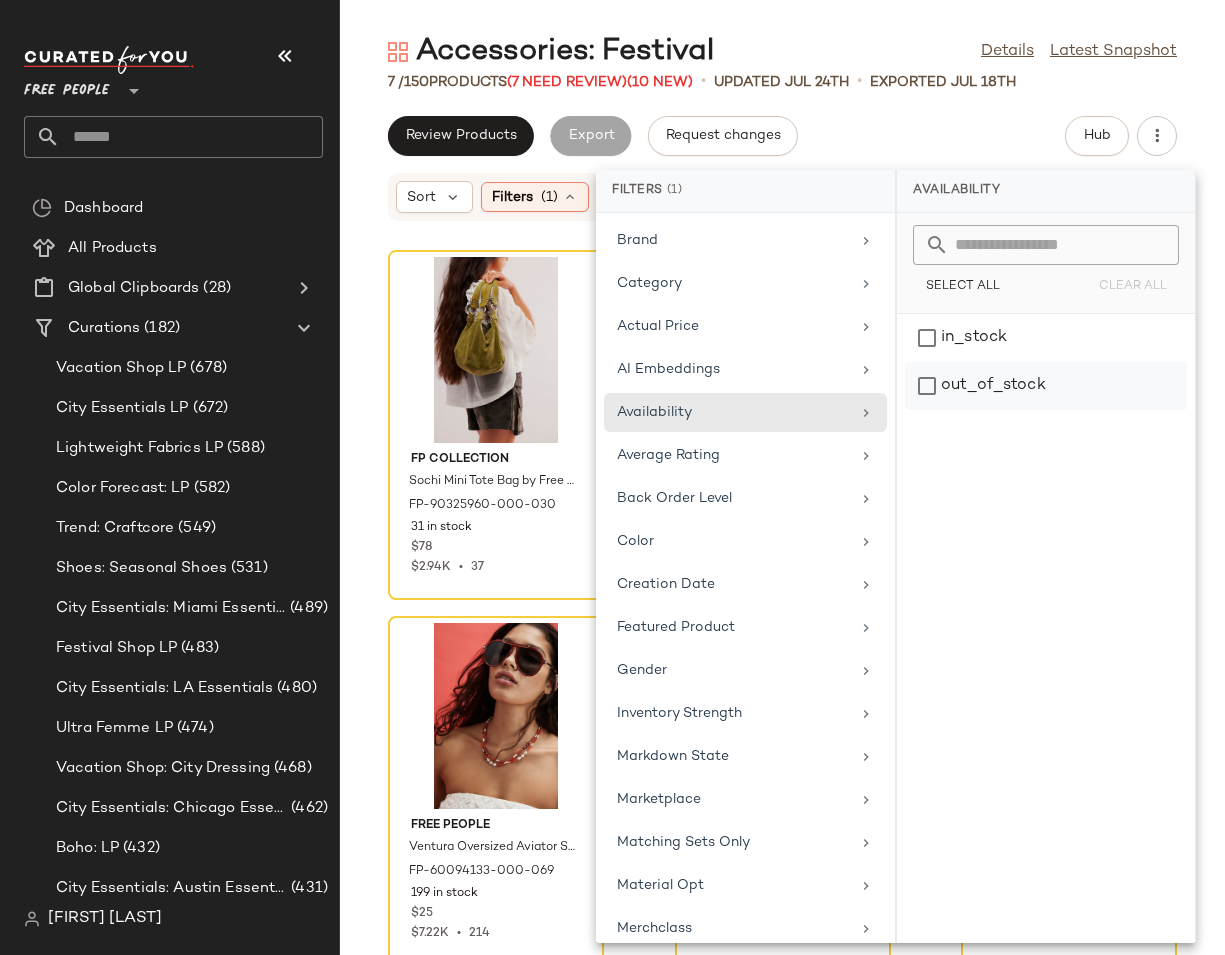 click on "out_of_stock" 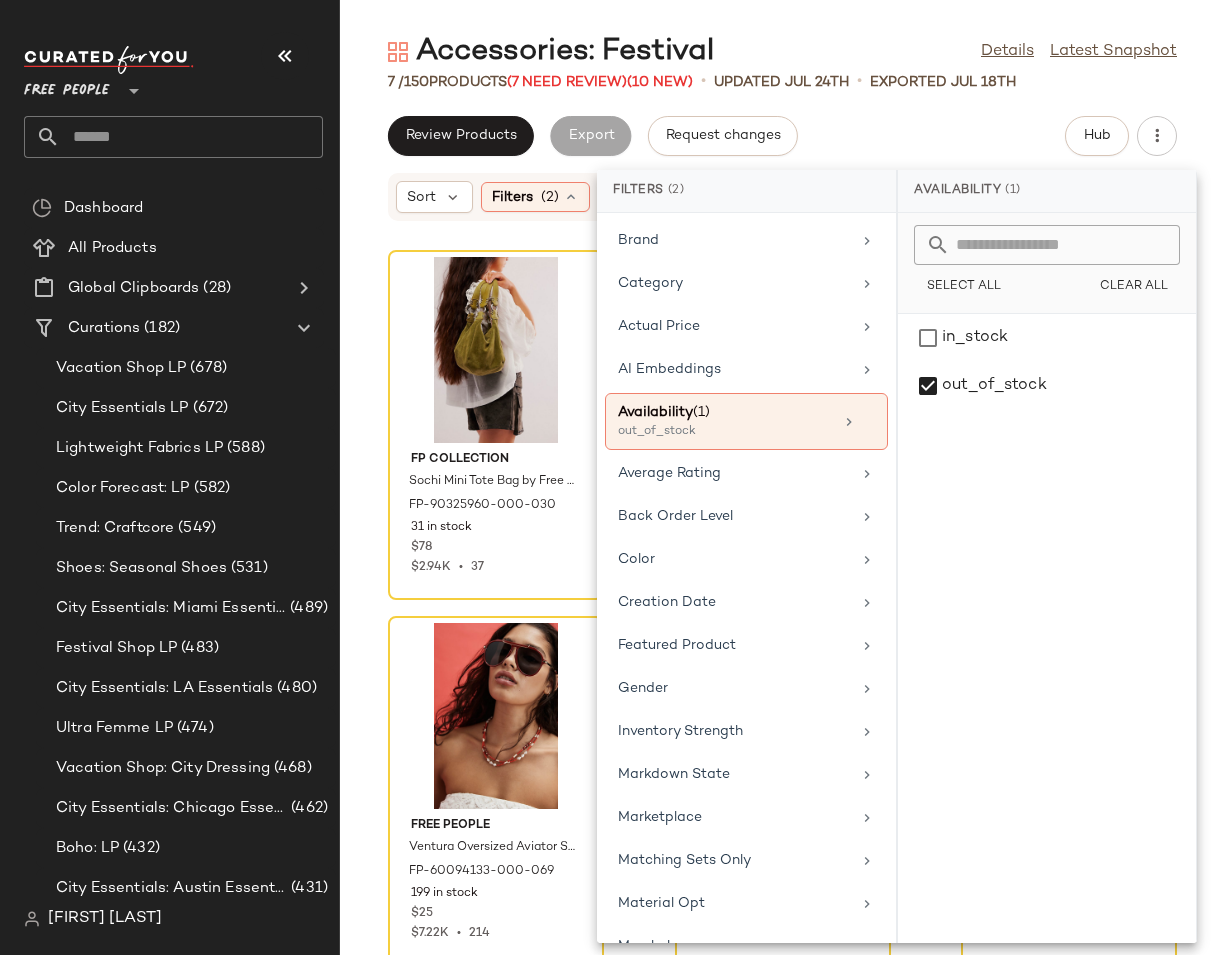 click on "Review Products   Export   Request changes   Hub  Sort  Filters  (2)   Reset  FP Collection Sochi Mini Tote Bag by Free People in Green FP-90325960-000-030 31 in stock $78 $2.94K  •  37 Free People Beach Baby Rectangle Sunglasses by Free People in White FP-87846689-000-012 37 in stock $15 $25 Sale $119  •  6 Free People Dovie Ring by Free People in Gold, Size: 7 FP-101032498-000-070 120 in stock $18 $112  •  8 Free People Ventura Oversized Aviator Sunglasses by Free People in Red FP-60094133-000-069 199 in stock $25 $7.22K  •  214 Free People Bobbi Slouch Suede Tote Bag by Free People in Tan FP-93071850-000-013 972 in stock $50 $98 Sale $5.74K  •  59 Free People Essential Triangle Bandana by Free People in Blue FP-99064768-000-044 411 in stock $28 $4.08K  •  127 Free People Halo Aviator Sunglasses by Free People in Red FP-69873354-000-075 70 in stock $15 $30 Sale $480  •  16" at bounding box center [782, 535] 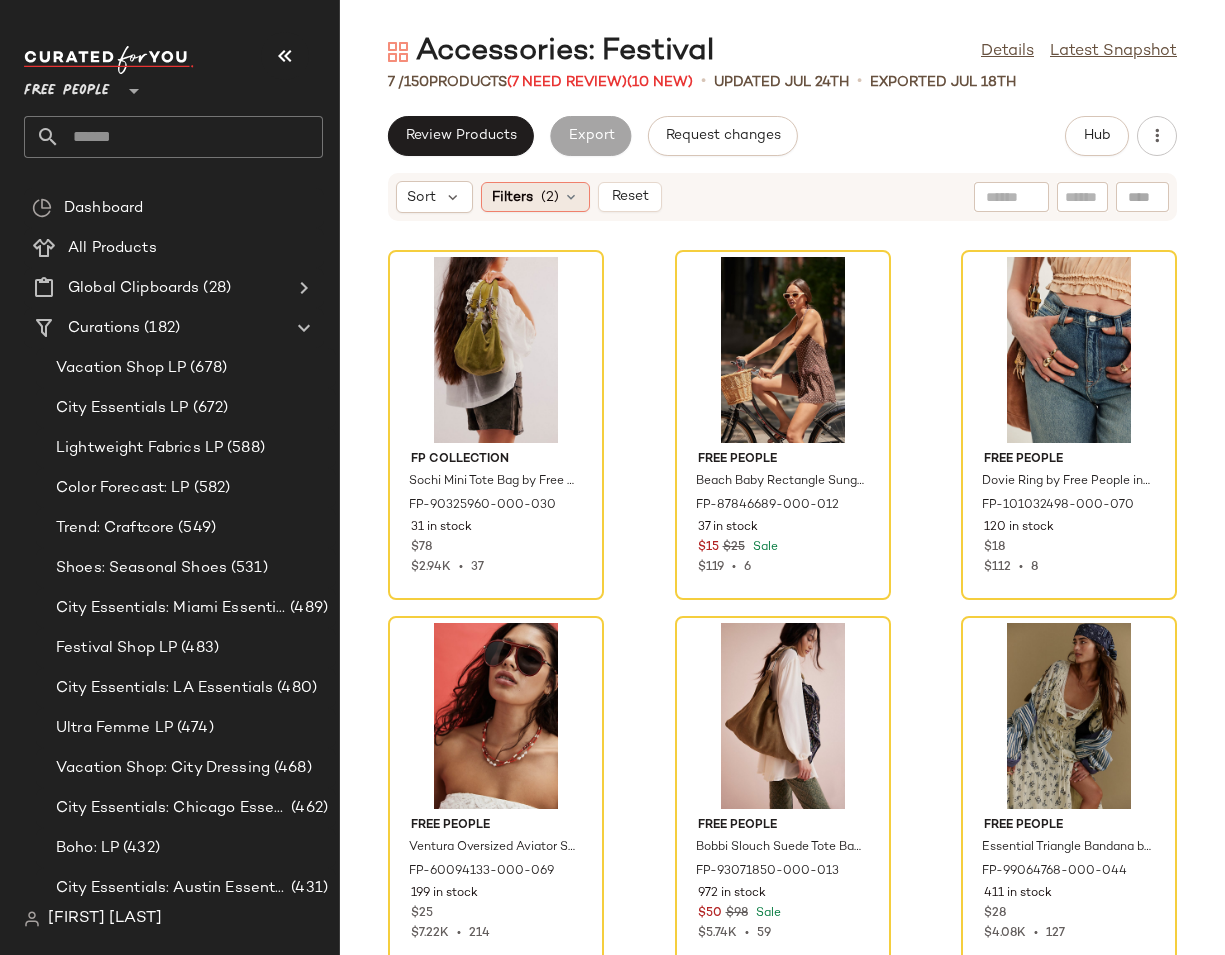 click on "(2)" at bounding box center [550, 197] 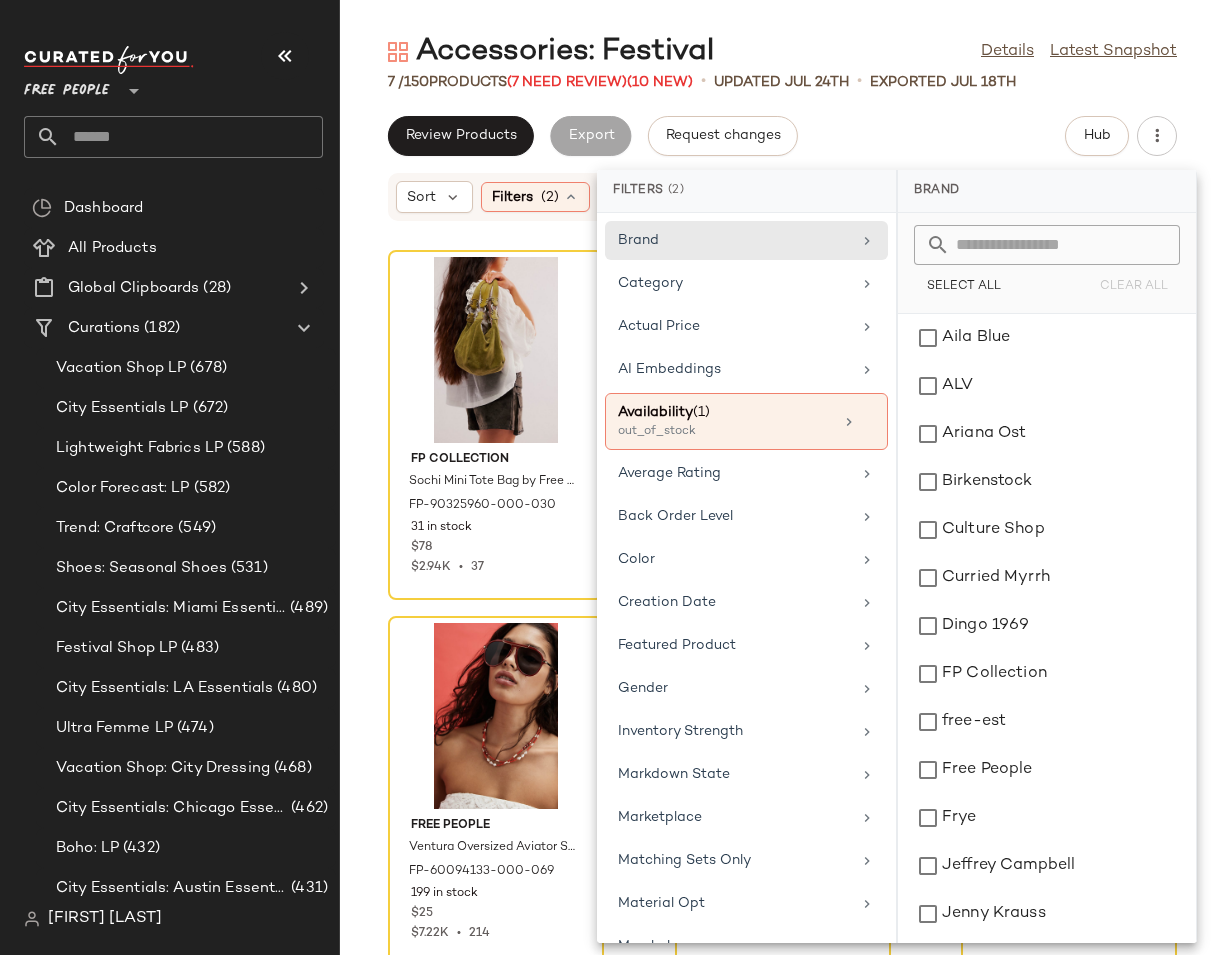 click on "Review Products   Export   Request changes   Hub" 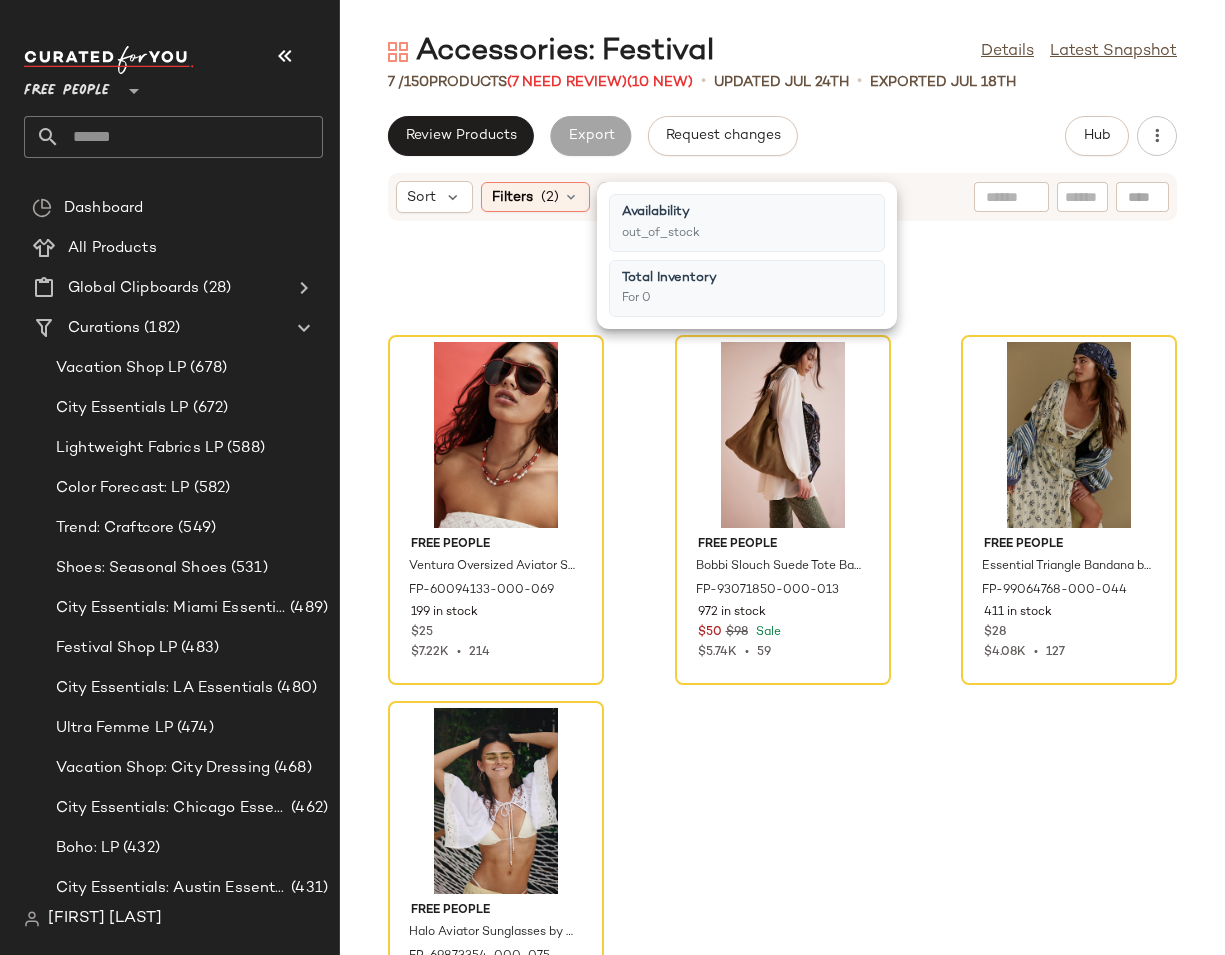 scroll, scrollTop: 393, scrollLeft: 0, axis: vertical 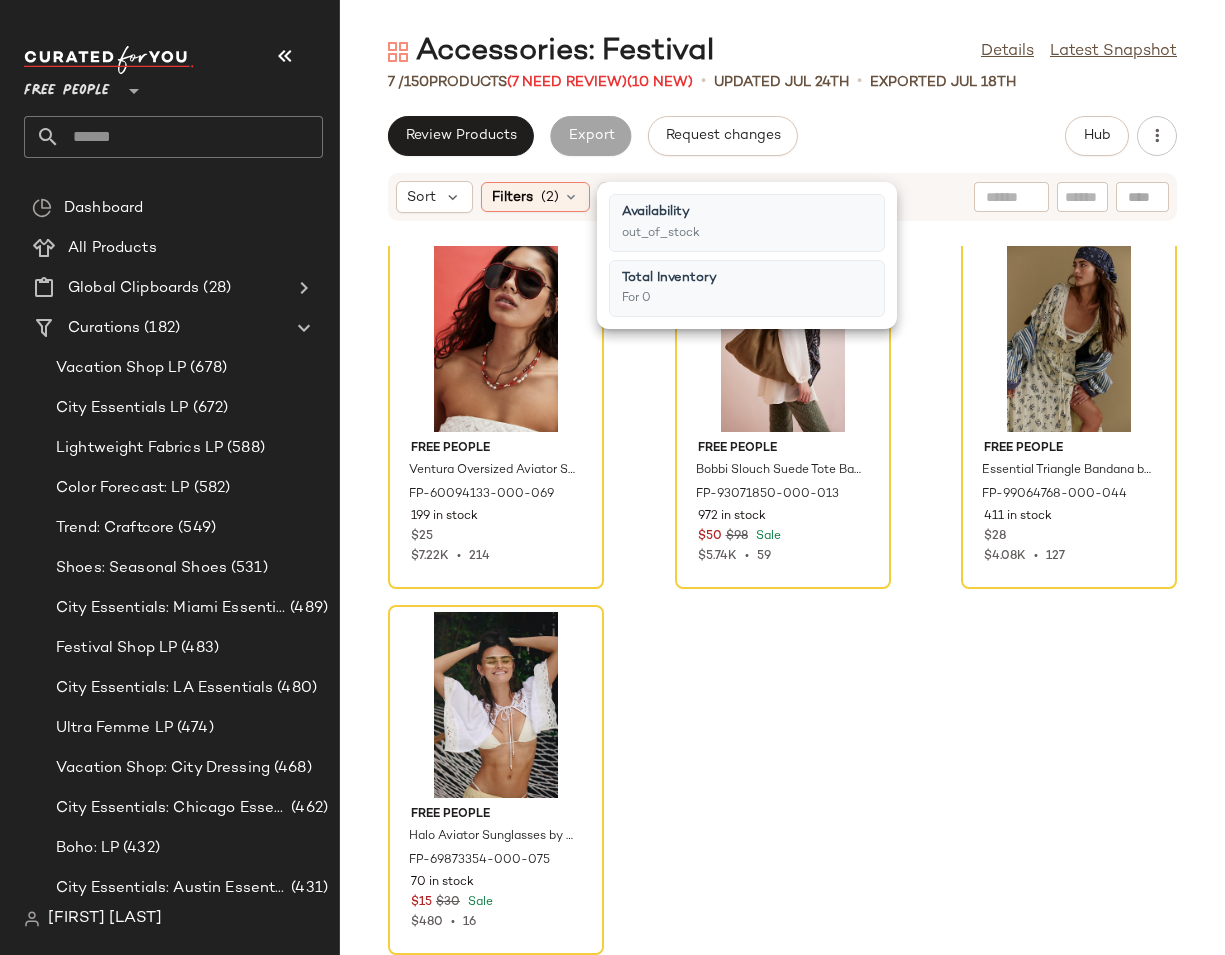 click on "Free People Ventura Oversized Aviator Sunglasses by Free People in Red FP-60094133-000-069 199 in stock $25 $7.22K  •  214 Free People Bobbi Slouch Suede Tote Bag by Free People in Tan FP-93071850-000-013 972 in stock $50 $98 Sale $5.74K  •  59 Free People Essential Triangle Bandana by Free People in Blue FP-99064768-000-044 411 in stock $28 $4.08K  •  127 Free People Halo Aviator Sunglasses by Free People in Red FP-69873354-000-075 70 in stock $15 $30 Sale $480  •  16" 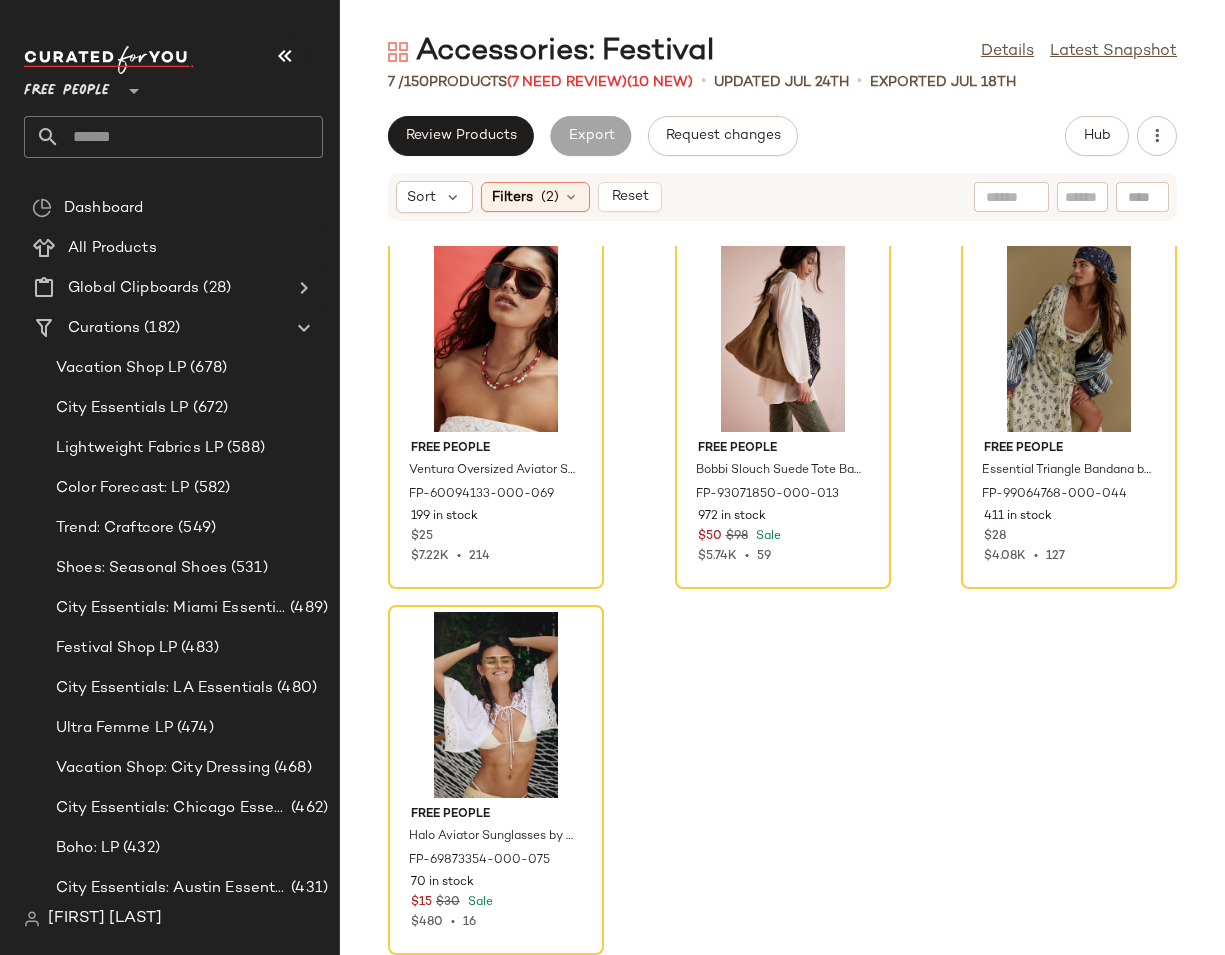 scroll, scrollTop: 0, scrollLeft: 0, axis: both 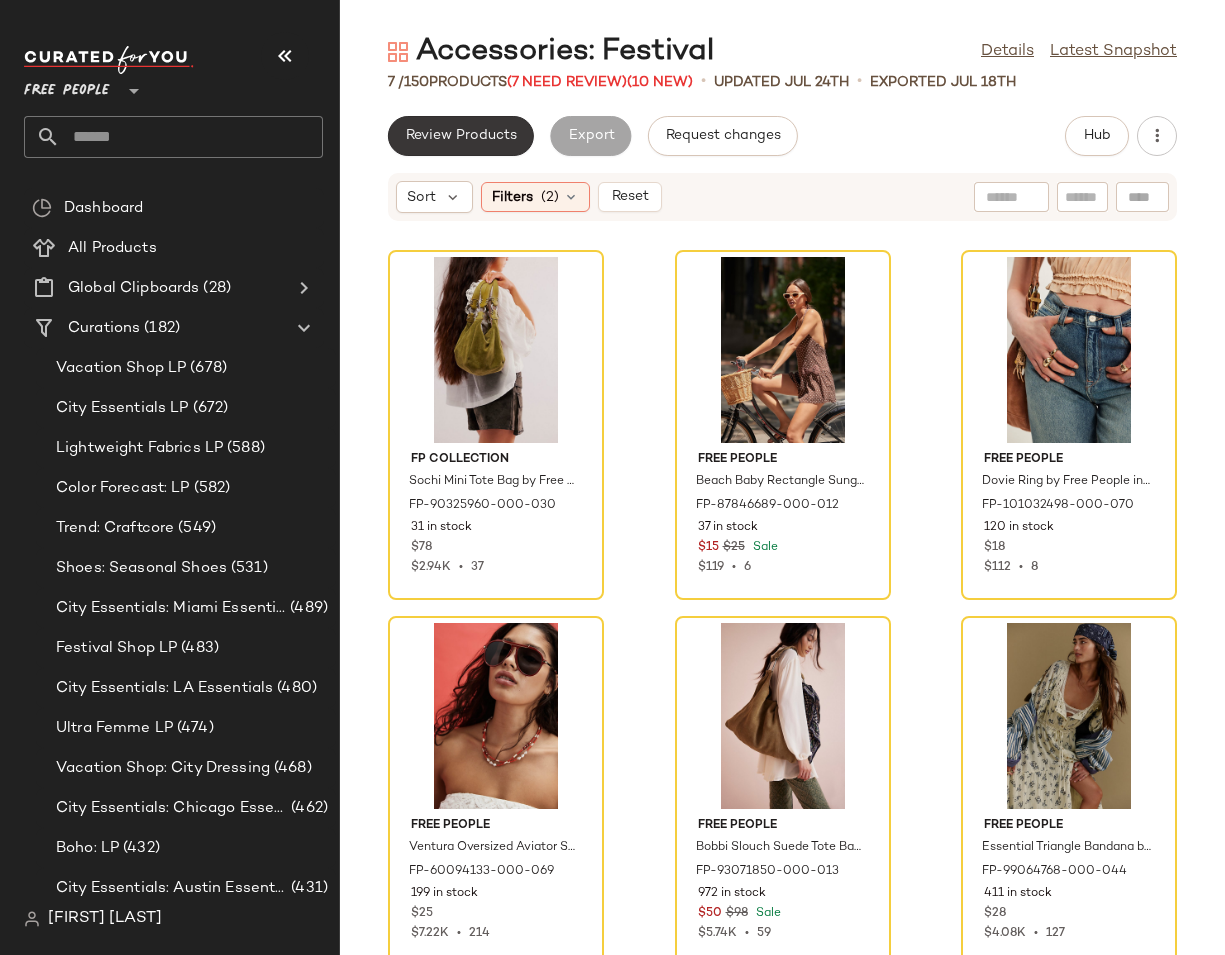 click on "Review Products" 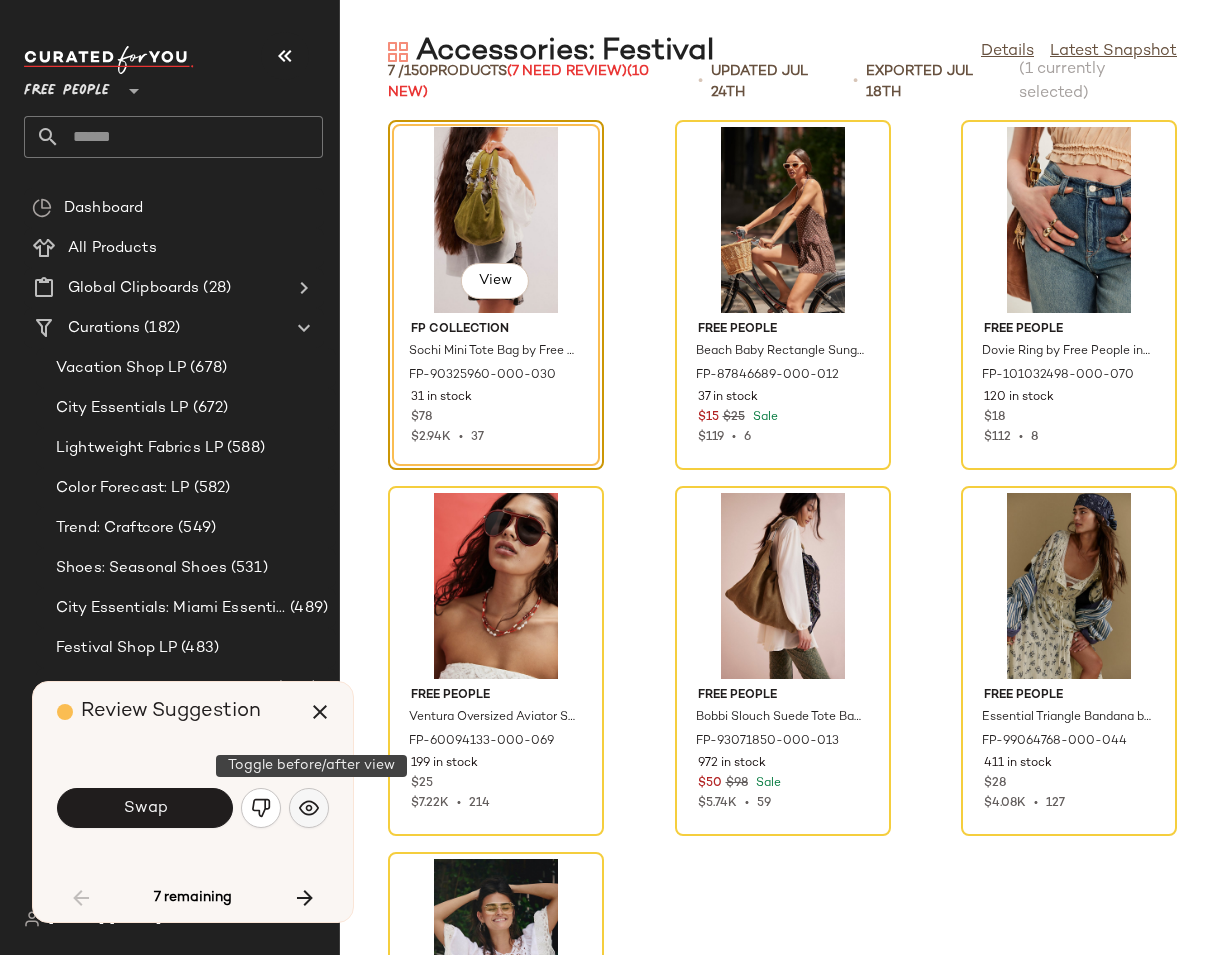 click 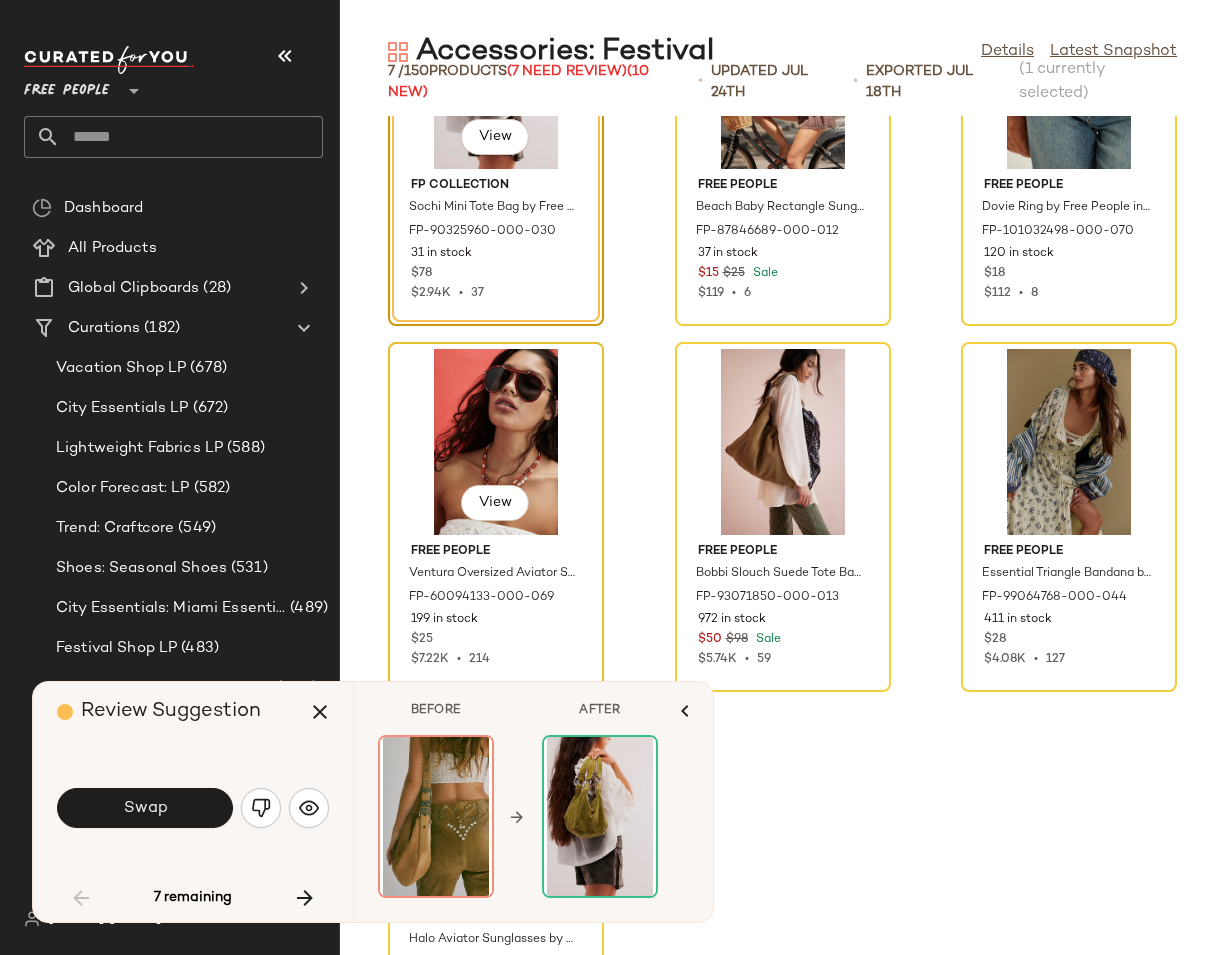 scroll, scrollTop: 0, scrollLeft: 0, axis: both 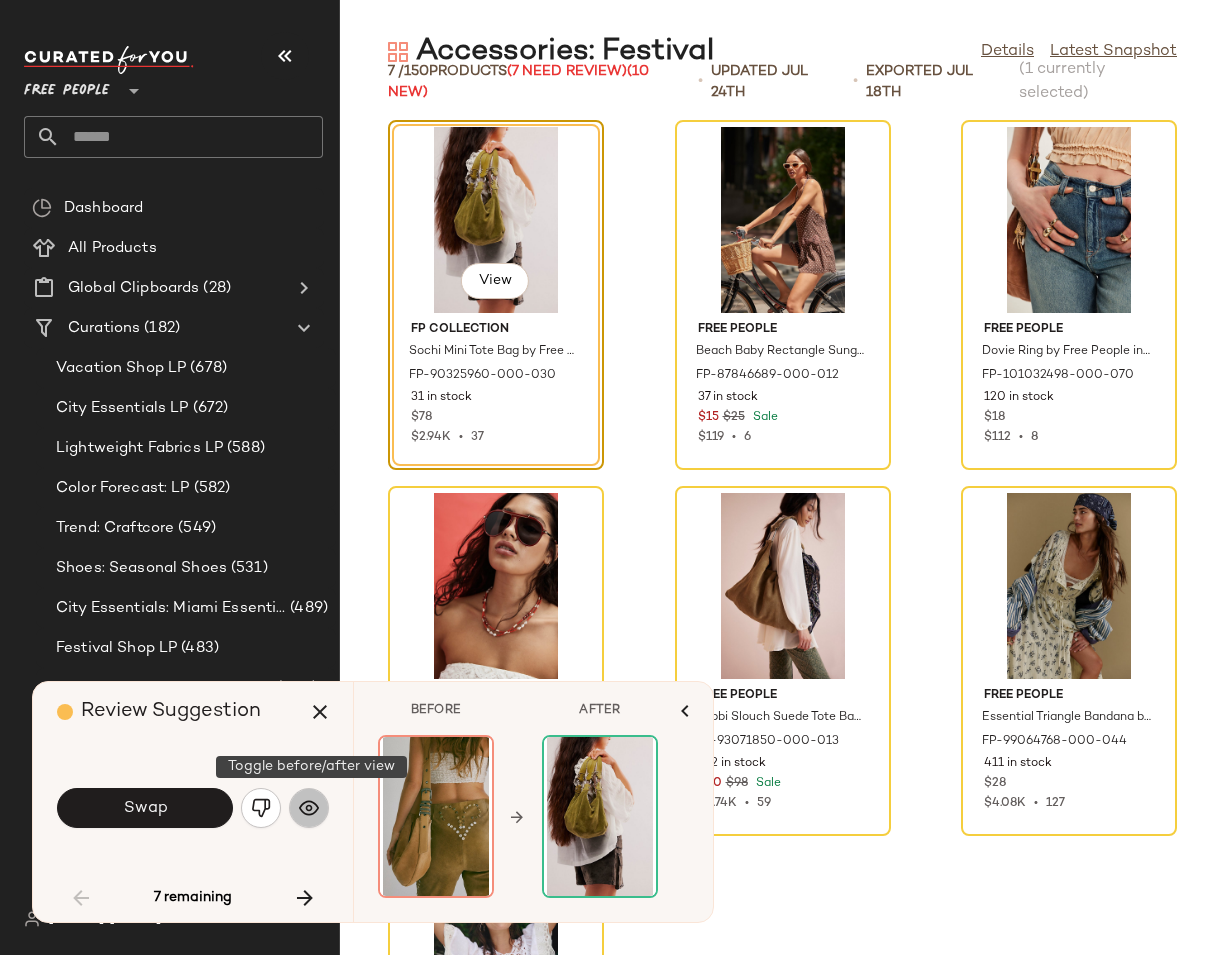 click 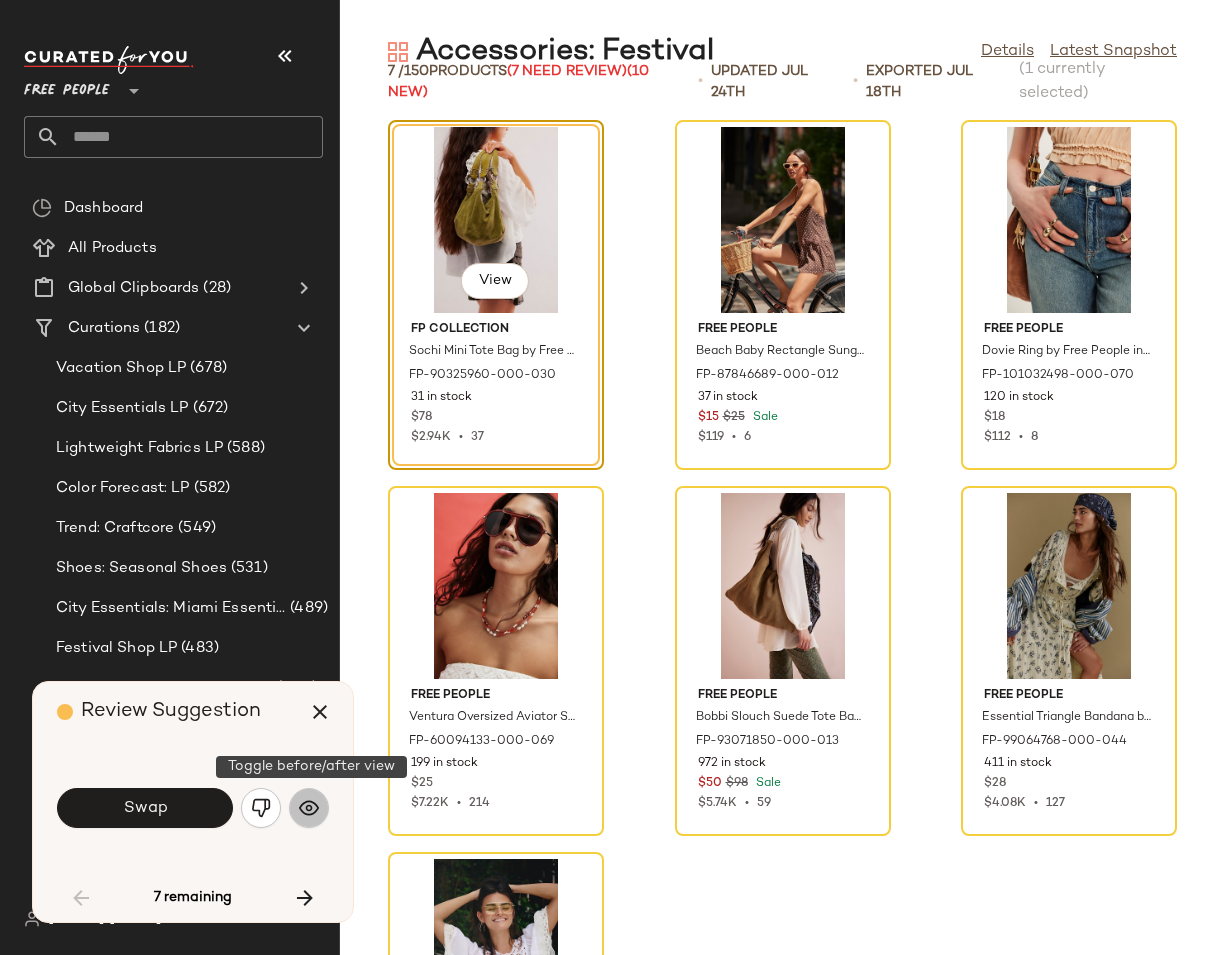 click 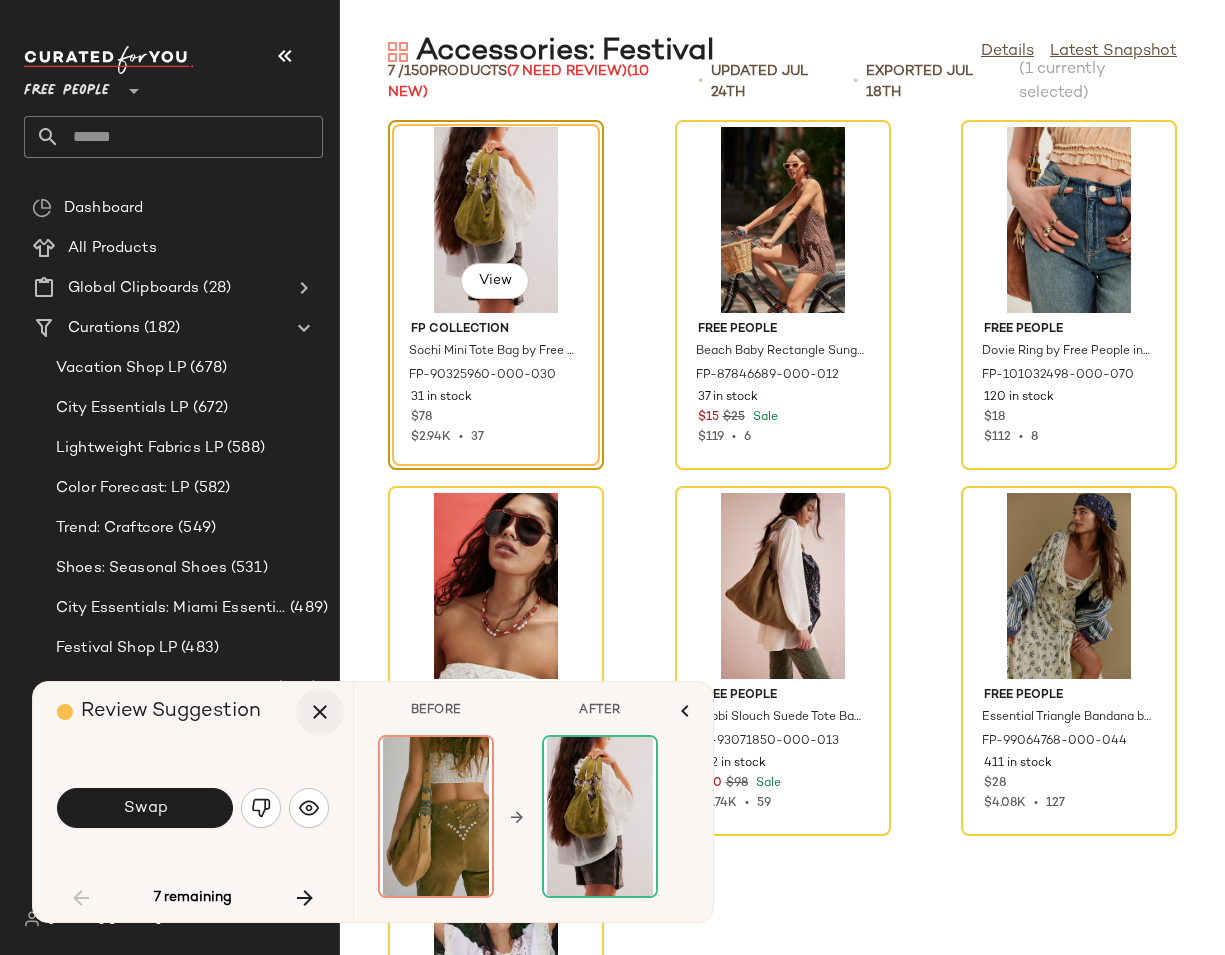click at bounding box center [320, 712] 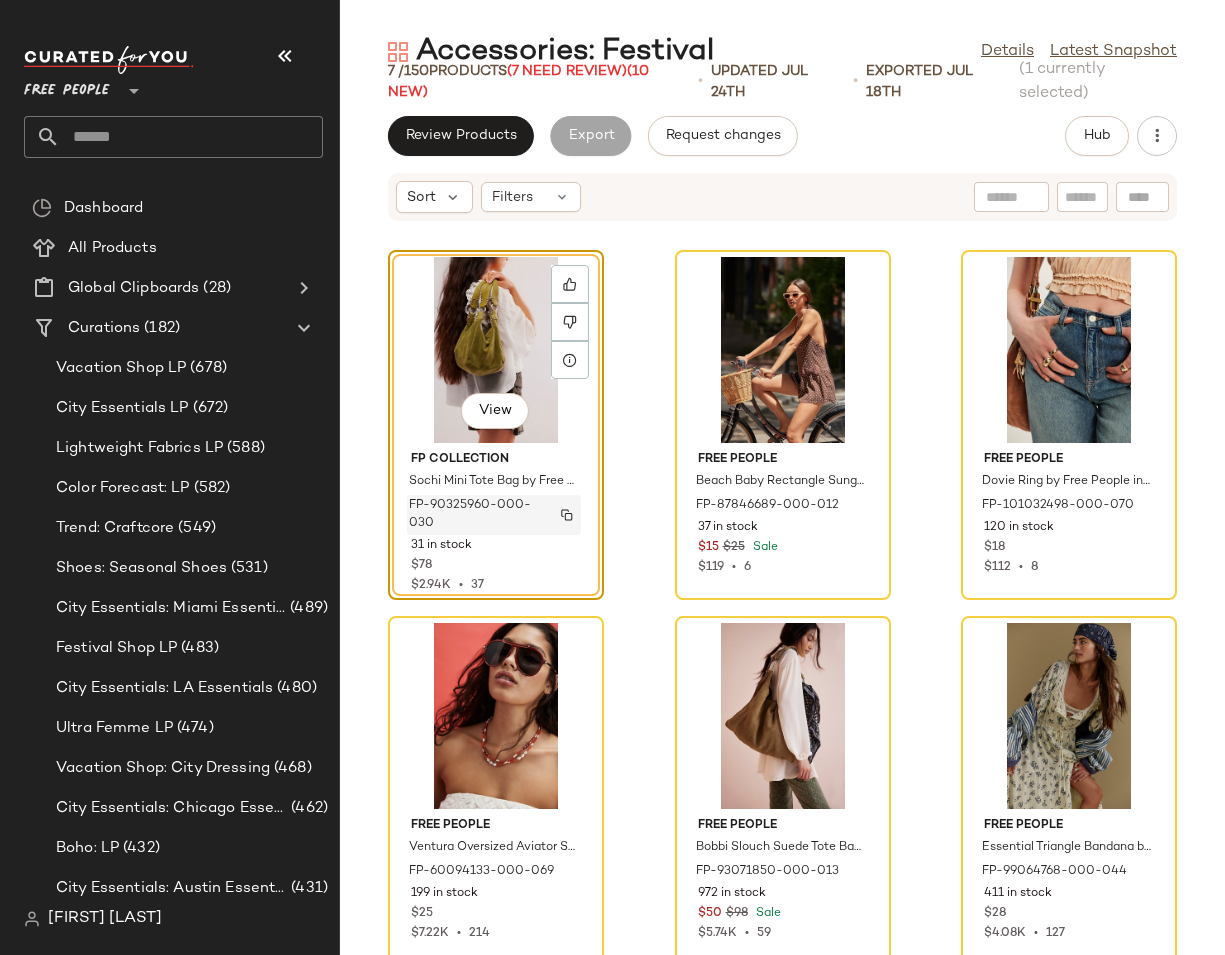 click 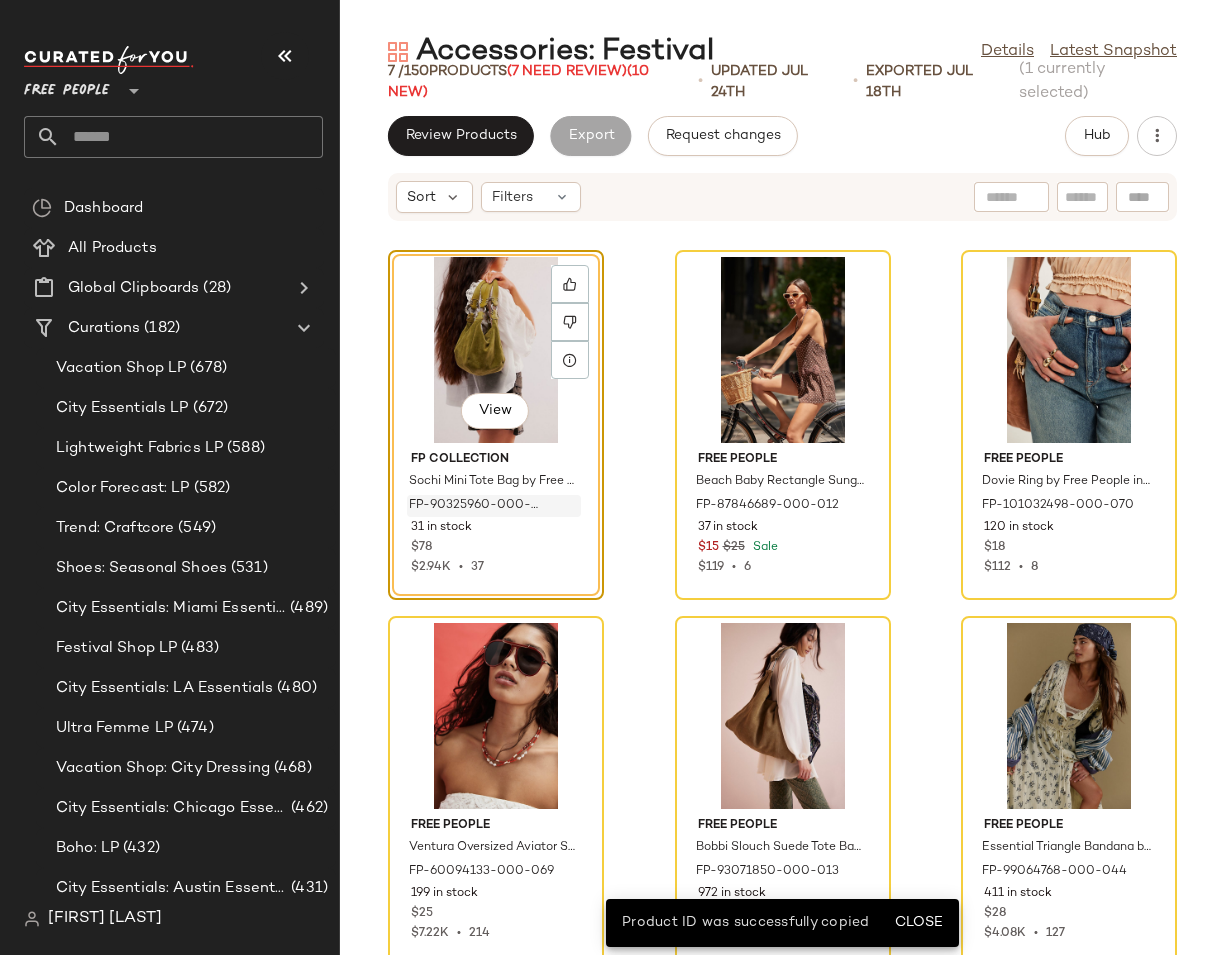click on "View  FP Collection Sochi Mini Tote Bag by Free People in Green FP-90325960-000-030 31 in stock $78 $2.94K  •  37 Free People Beach Baby Rectangle Sunglasses by Free People in White FP-87846689-000-012 37 in stock $15 $25 Sale $119  •  6 Free People Dovie Ring by Free People in Gold, Size: 7 FP-101032498-000-070 120 in stock $18 $112  •  8 Free People Ventura Oversized Aviator Sunglasses by Free People in Red FP-60094133-000-069 199 in stock $25 $7.22K  •  214 Free People Bobbi Slouch Suede Tote Bag by Free People in Tan FP-93071850-000-013 972 in stock $50 $98 Sale $5.74K  •  59 Free People Essential Triangle Bandana by Free People in Blue FP-99064768-000-044 411 in stock $28 $4.08K  •  127 Free People Halo Aviator Sunglasses by Free People in Red FP-69873354-000-075 70 in stock $15 $30 Sale $480  •  16" 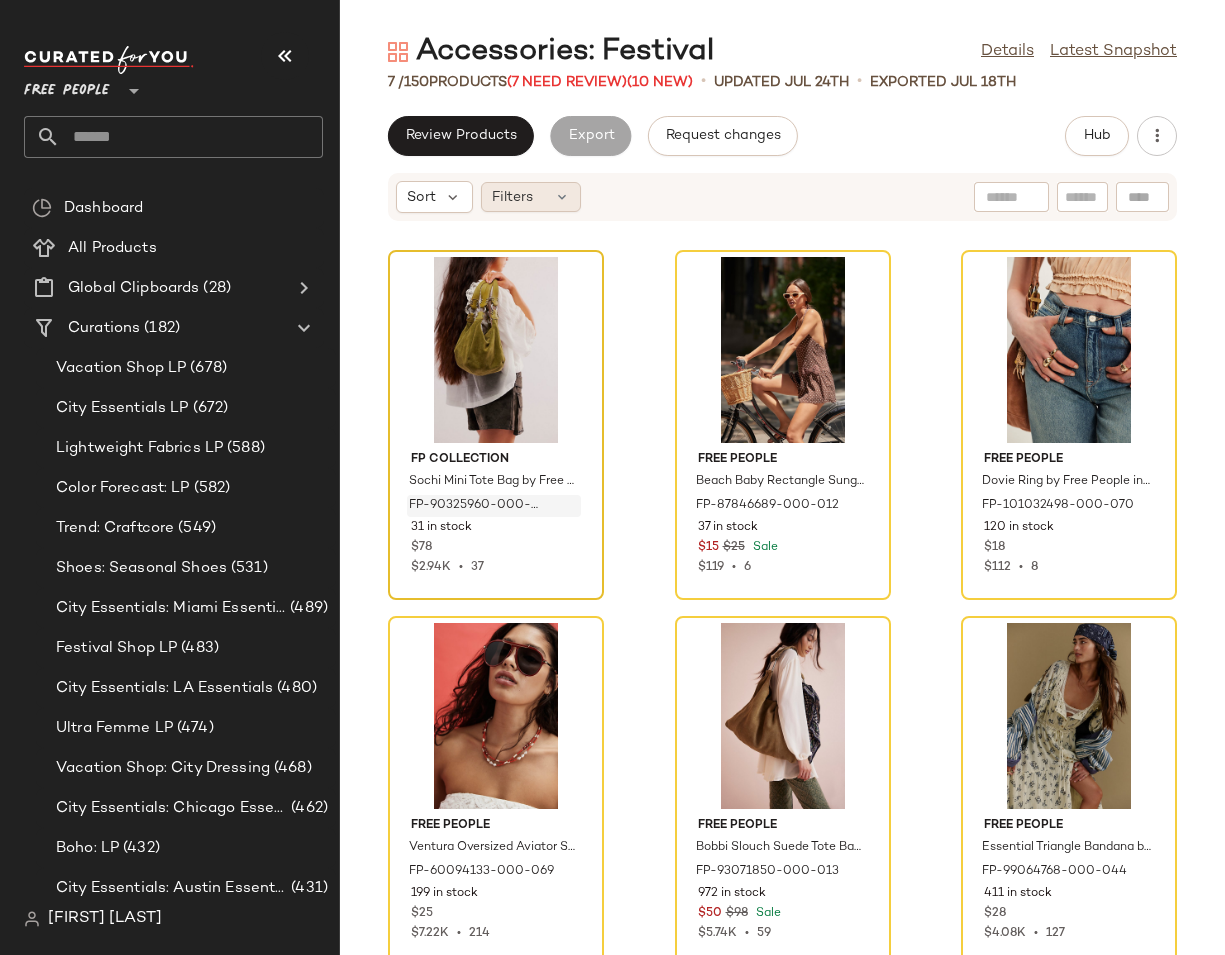 click on "Filters" 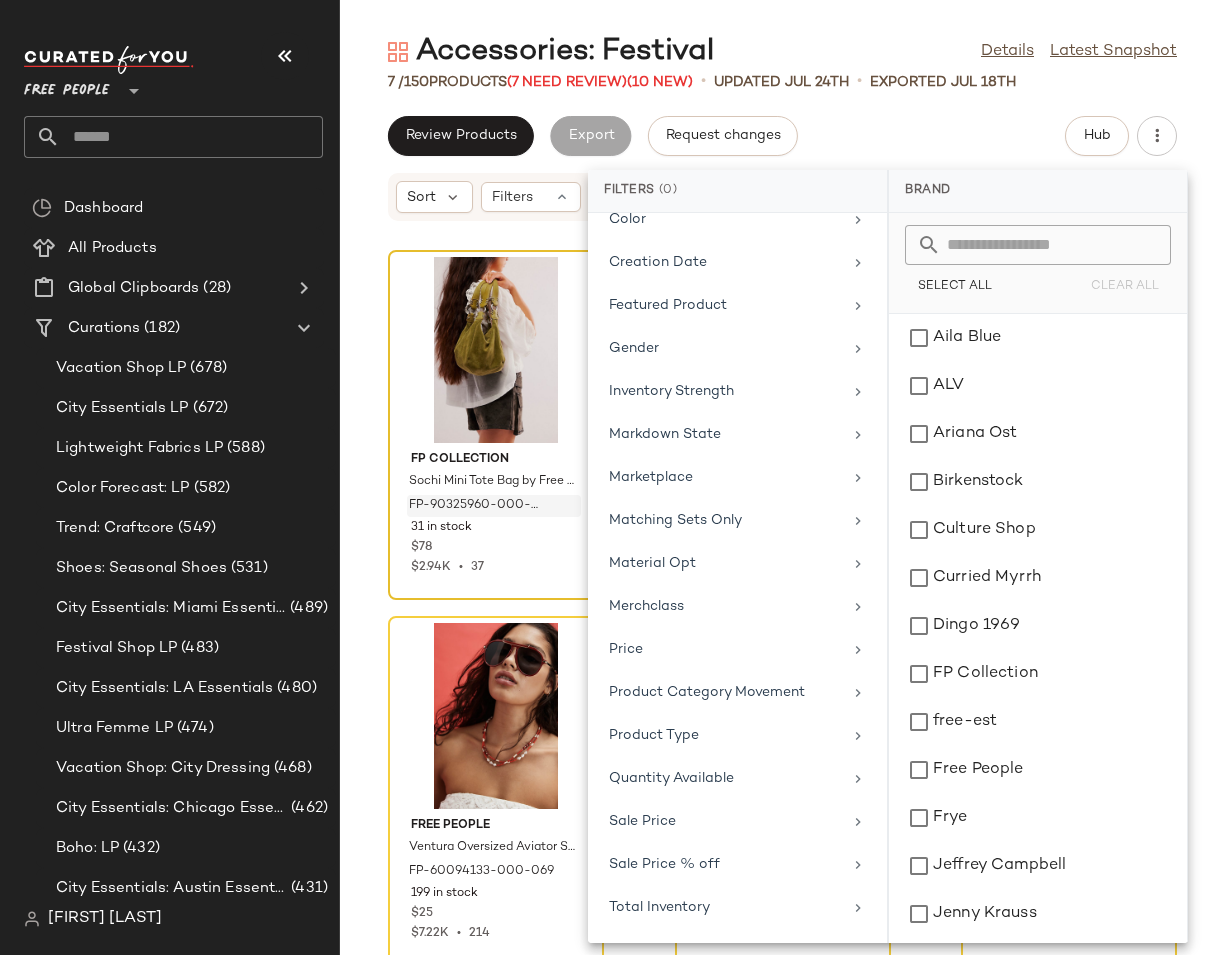 scroll, scrollTop: 0, scrollLeft: 0, axis: both 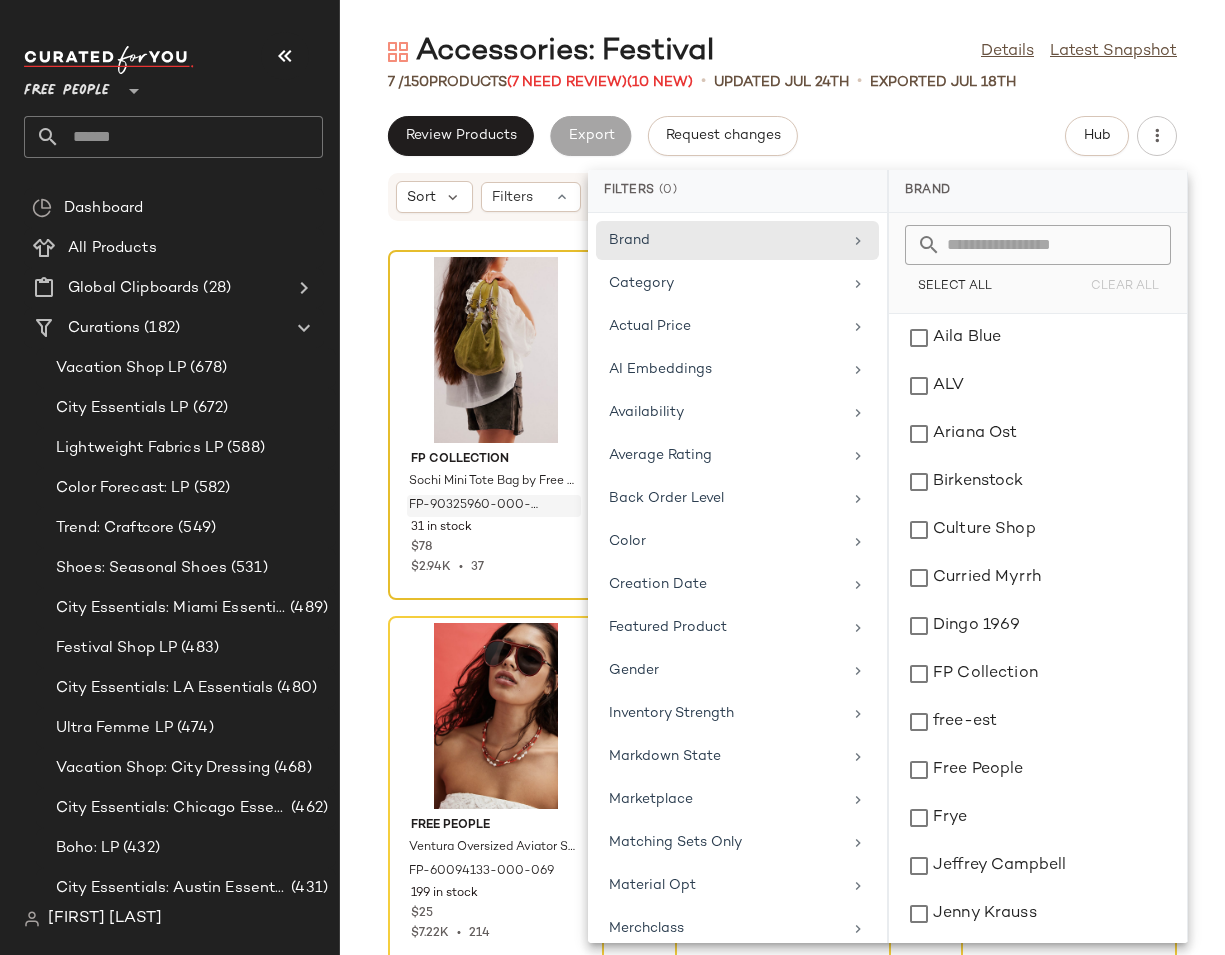 click on "Accessories: Festival  Details   Latest Snapshot  7 /  150   Products   (7 Need Review)  (10 New)  •   updated [DATE]  •  Exported [DATE]  Review Products   Export   Request changes   Hub  Sort  Filters FP Collection Sochi Mini Tote Bag by Free People in Green FP-90325960-000-030 31 in stock $78 $2.94K  •  37 Free People Beach Baby Rectangle Sunglasses by Free People in White FP-87846689-000-012 37 in stock $15 $25 Sale $119  •  6 Free People Dovie Ring by Free People in Gold, Size: 7 FP-101032498-000-070 120 in stock $18 $112  •  8 Free People Ventura Oversized Aviator Sunglasses by Free People in Red FP-60094133-000-069 199 in stock $25 $7.22K  •  214 Free People Bobbi Slouch Suede Tote Bag by Free People in Tan FP-93071850-000-013 972 in stock $50 $98 Sale $5.74K  •  59 Free People Essential Triangle Bandana by Free People in Blue FP-99064768-000-044 411 in stock $28 $4.08K  •  127 Free People Halo Aviator Sunglasses by Free People in Red FP-69873354-000-075 70 in stock $15 $30 Sale" at bounding box center (782, 493) 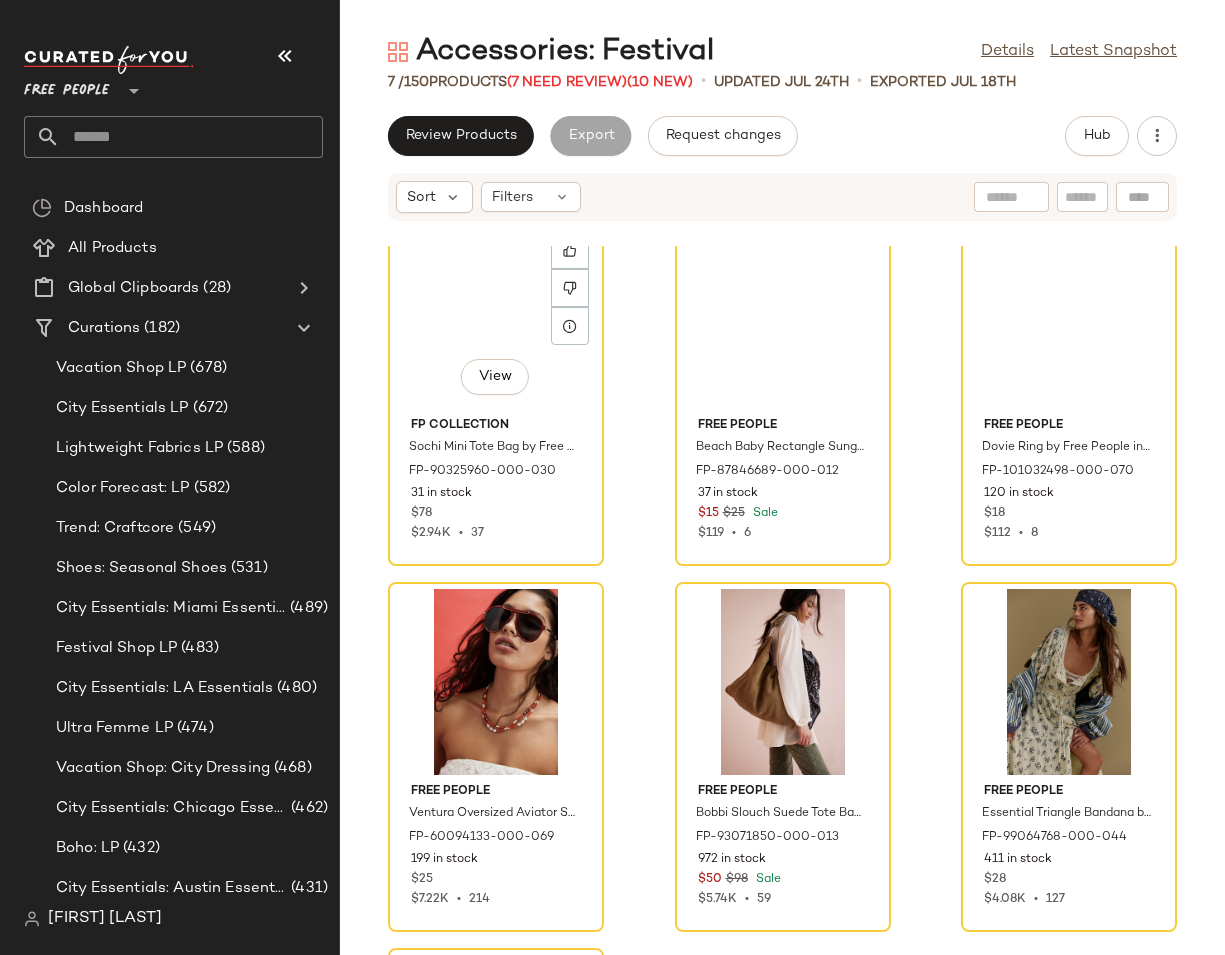 scroll, scrollTop: 0, scrollLeft: 0, axis: both 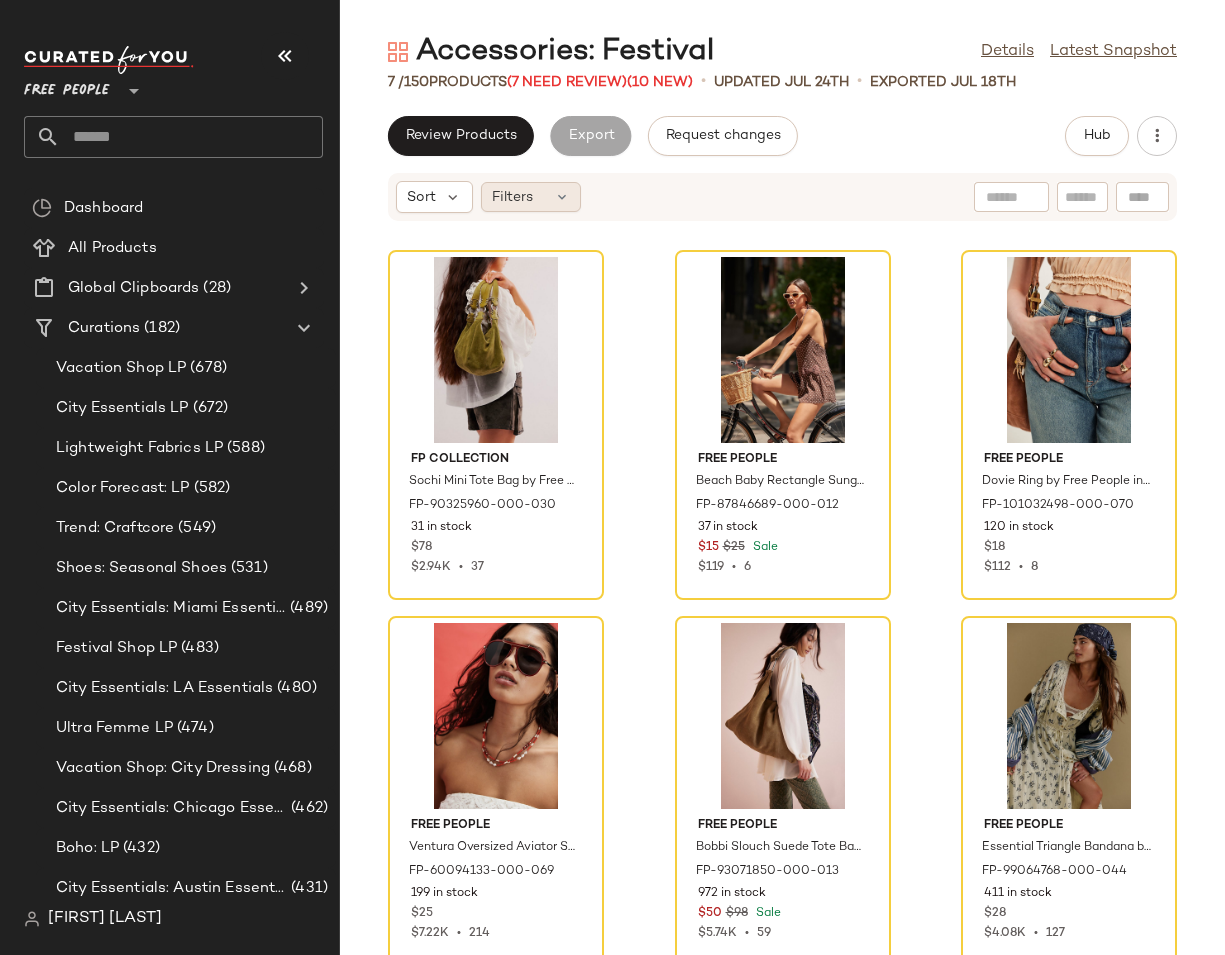 click on "Filters" 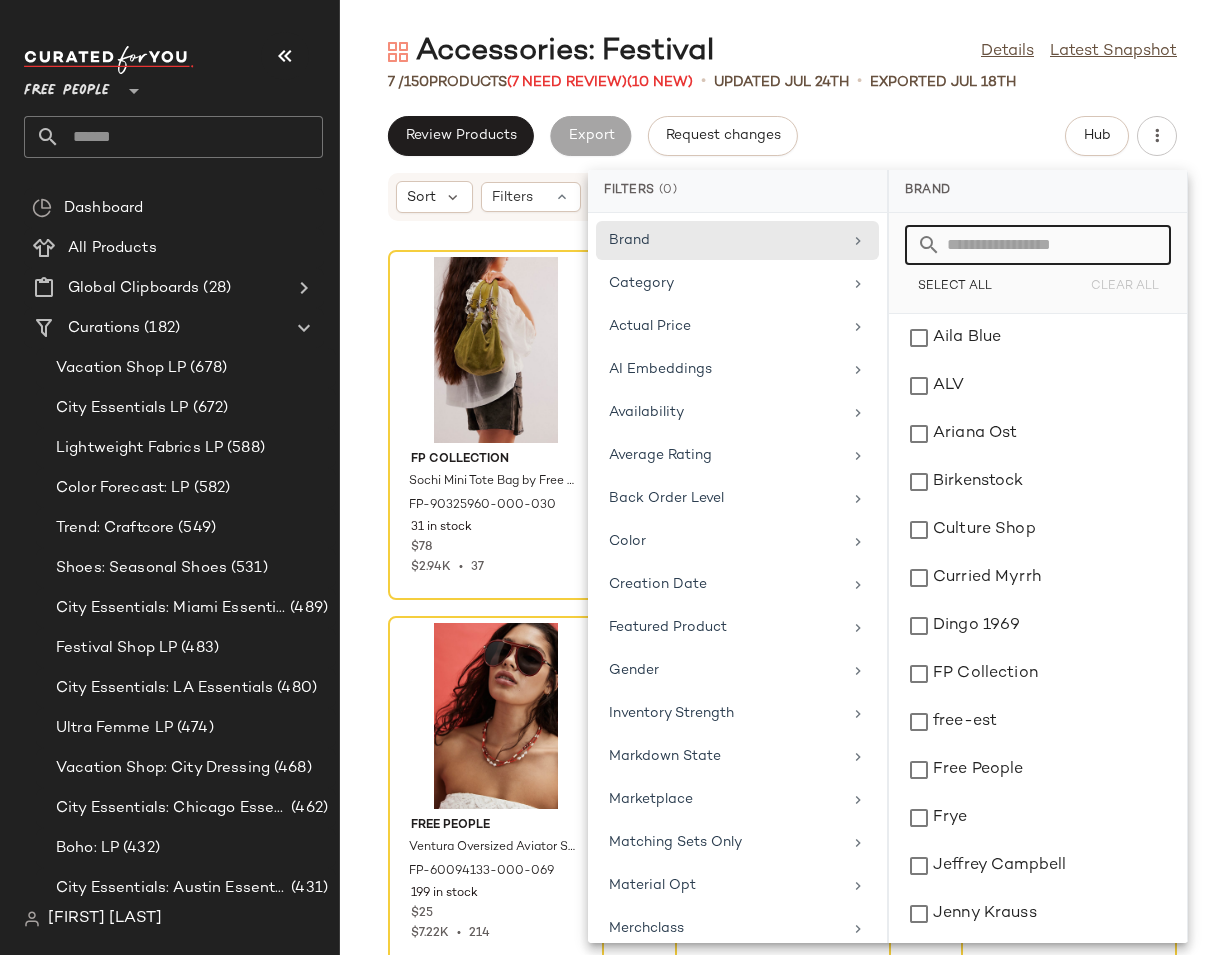 click 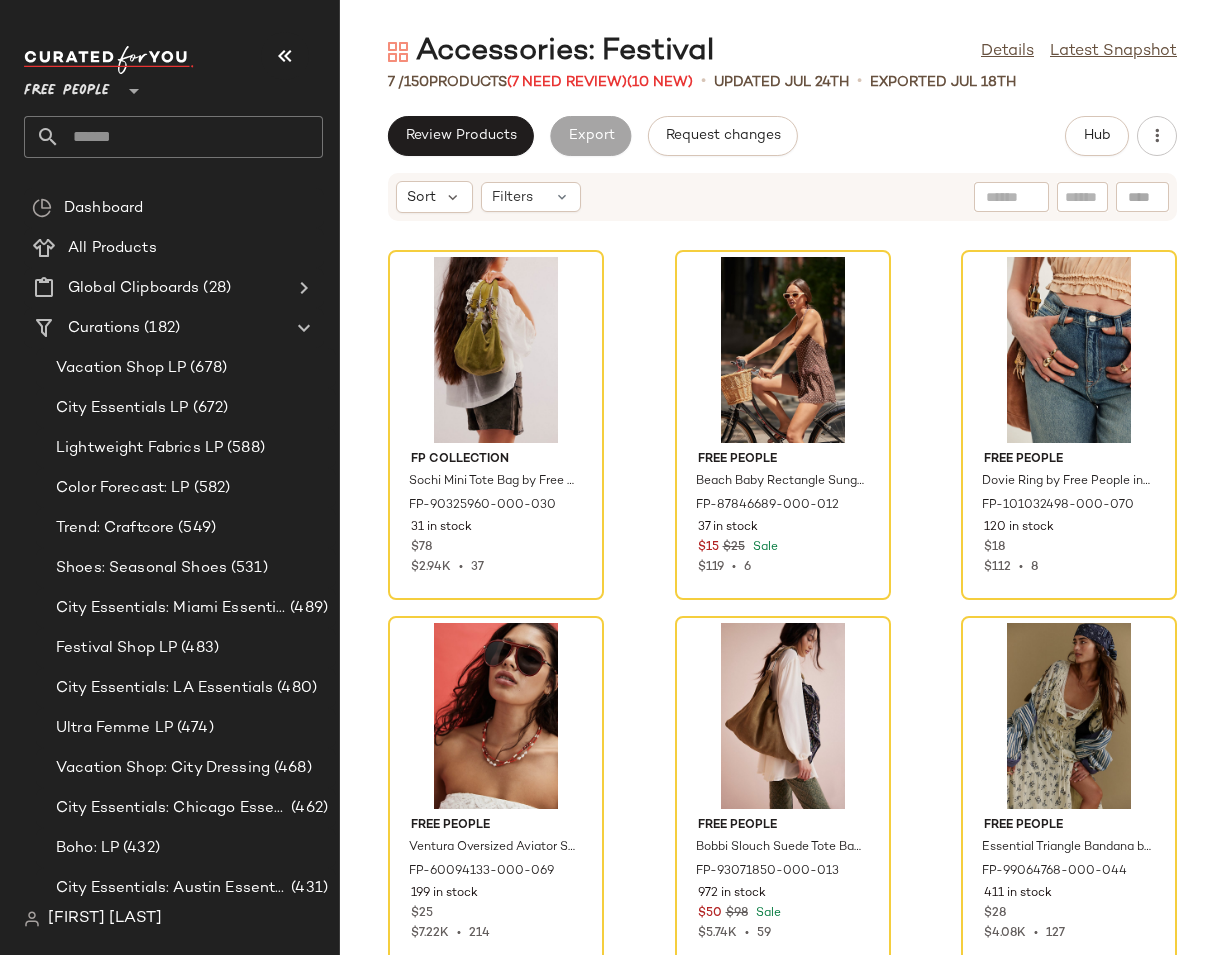 click on "Accessories: Festival  Details   Latest Snapshot  7 /  150   Products   (7 Need Review)  (10 New)  •   updated [DATE]  •  Exported [DATE]  Review Products   Export   Request changes   Hub  Sort  Filters FP Collection Sochi Mini Tote Bag by Free People in Green FP-90325960-000-030 31 in stock $78 $2.94K  •  37 Free People Beach Baby Rectangle Sunglasses by Free People in White FP-87846689-000-012 37 in stock $15 $25 Sale $119  •  6 Free People Dovie Ring by Free People in Gold, Size: 7 FP-101032498-000-070 120 in stock $18 $112  •  8 Free People Ventura Oversized Aviator Sunglasses by Free People in Red FP-60094133-000-069 199 in stock $25 $7.22K  •  214 Free People Bobbi Slouch Suede Tote Bag by Free People in Tan FP-93071850-000-013 972 in stock $50 $98 Sale $5.74K  •  59 Free People Essential Triangle Bandana by Free People in Blue FP-99064768-000-044 411 in stock $28 $4.08K  •  127 Free People Halo Aviator Sunglasses by Free People in Red FP-69873354-000-075 70 in stock $15 $30 Sale" at bounding box center [782, 493] 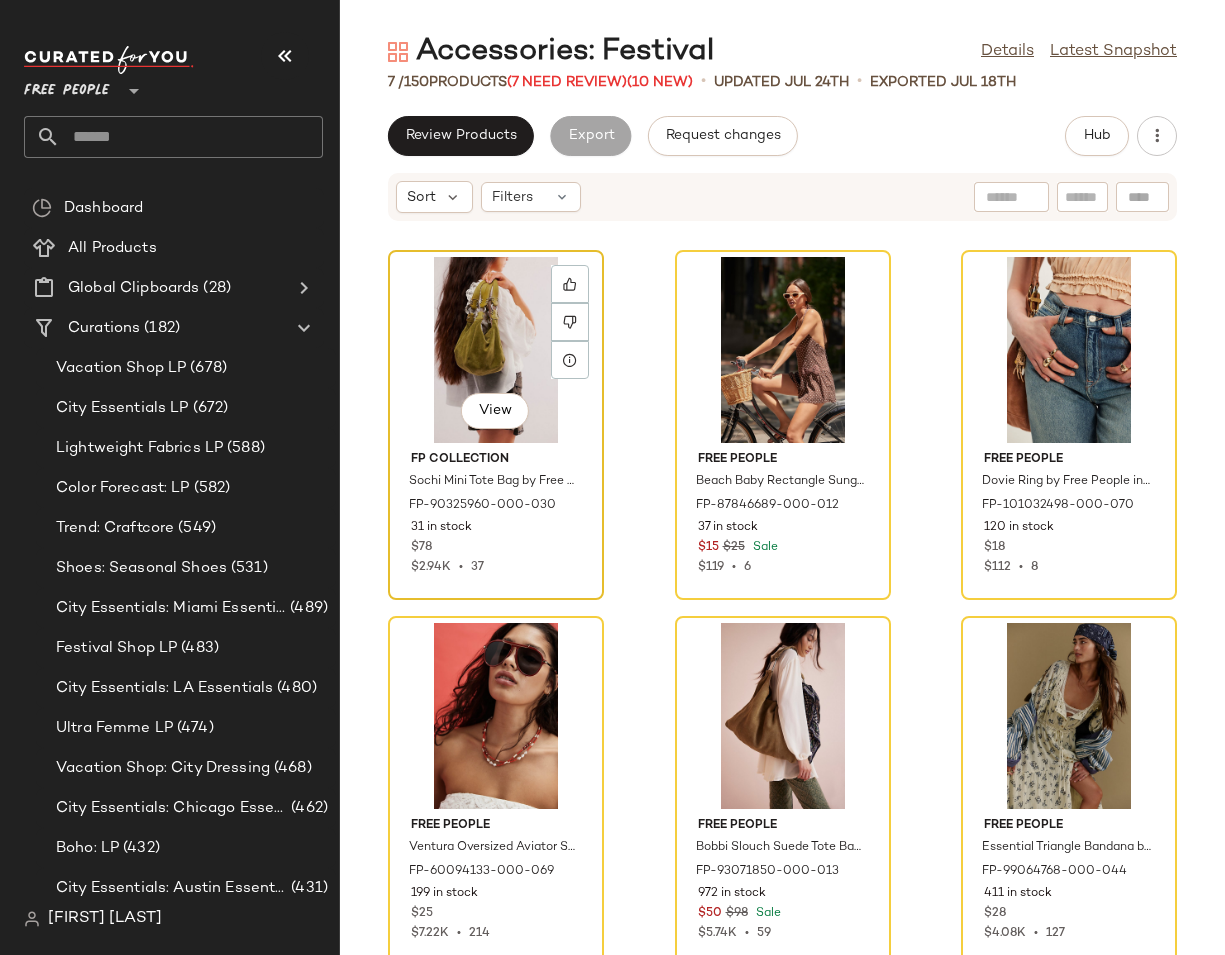 click on "View" 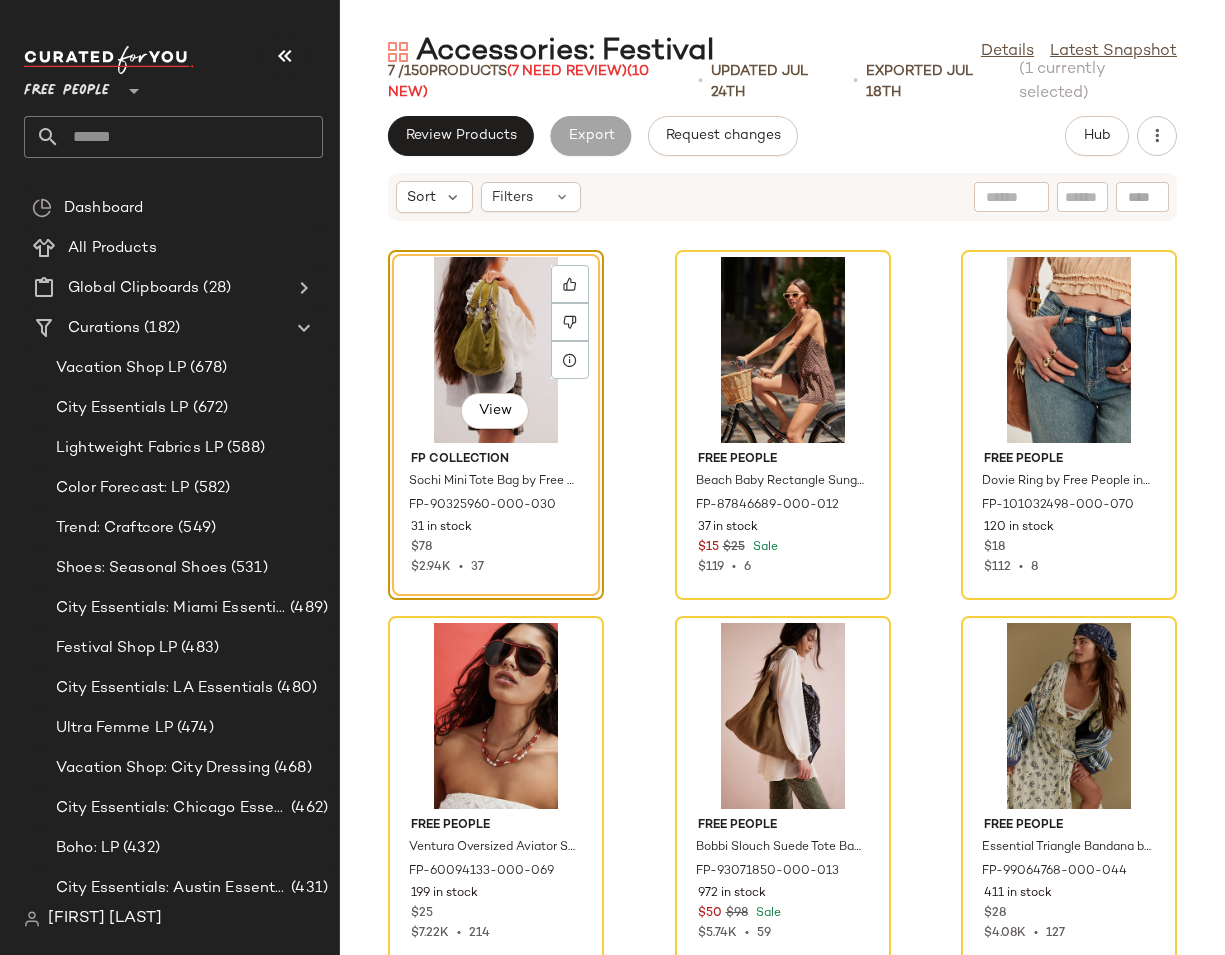 click on "View  FP Collection Sochi Mini Tote Bag by Free People in Green FP-90325960-000-030 31 in stock $78 $2.94K  •  37 Free People Beach Baby Rectangle Sunglasses by Free People in White FP-87846689-000-012 37 in stock $15 $25 Sale $119  •  6 Free People Dovie Ring by Free People in Gold, Size: 7 FP-101032498-000-070 120 in stock $18 $112  •  8 Free People Ventura Oversized Aviator Sunglasses by Free People in Red FP-60094133-000-069 199 in stock $25 $7.22K  •  214 Free People Bobbi Slouch Suede Tote Bag by Free People in Tan FP-93071850-000-013 972 in stock $50 $98 Sale $5.74K  •  59 Free People Essential Triangle Bandana by Free People in Blue FP-99064768-000-044 411 in stock $28 $4.08K  •  127 Free People Halo Aviator Sunglasses by Free People in Red FP-69873354-000-075 70 in stock $15 $30 Sale $480  •  16" 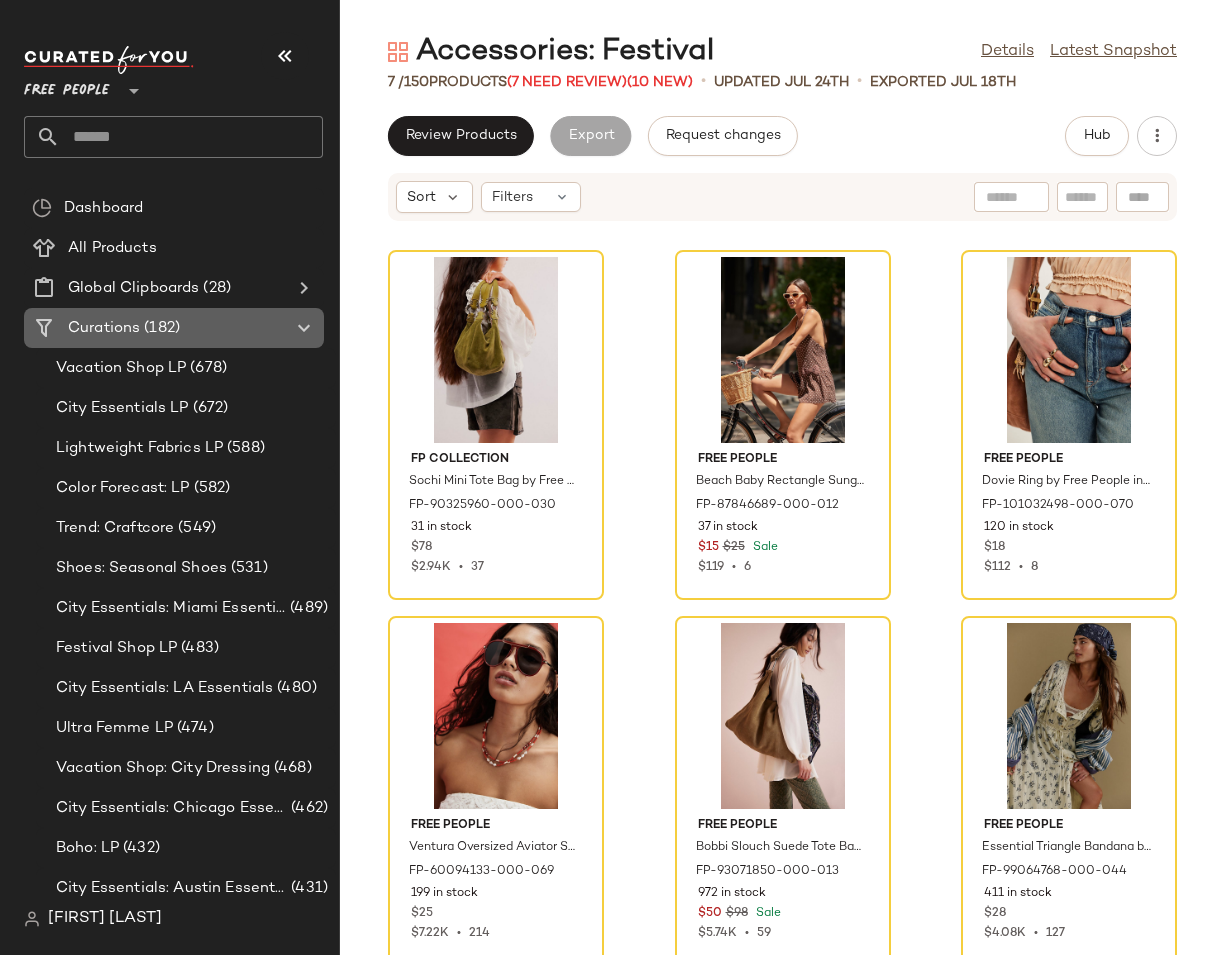 click on "Curations (182)" 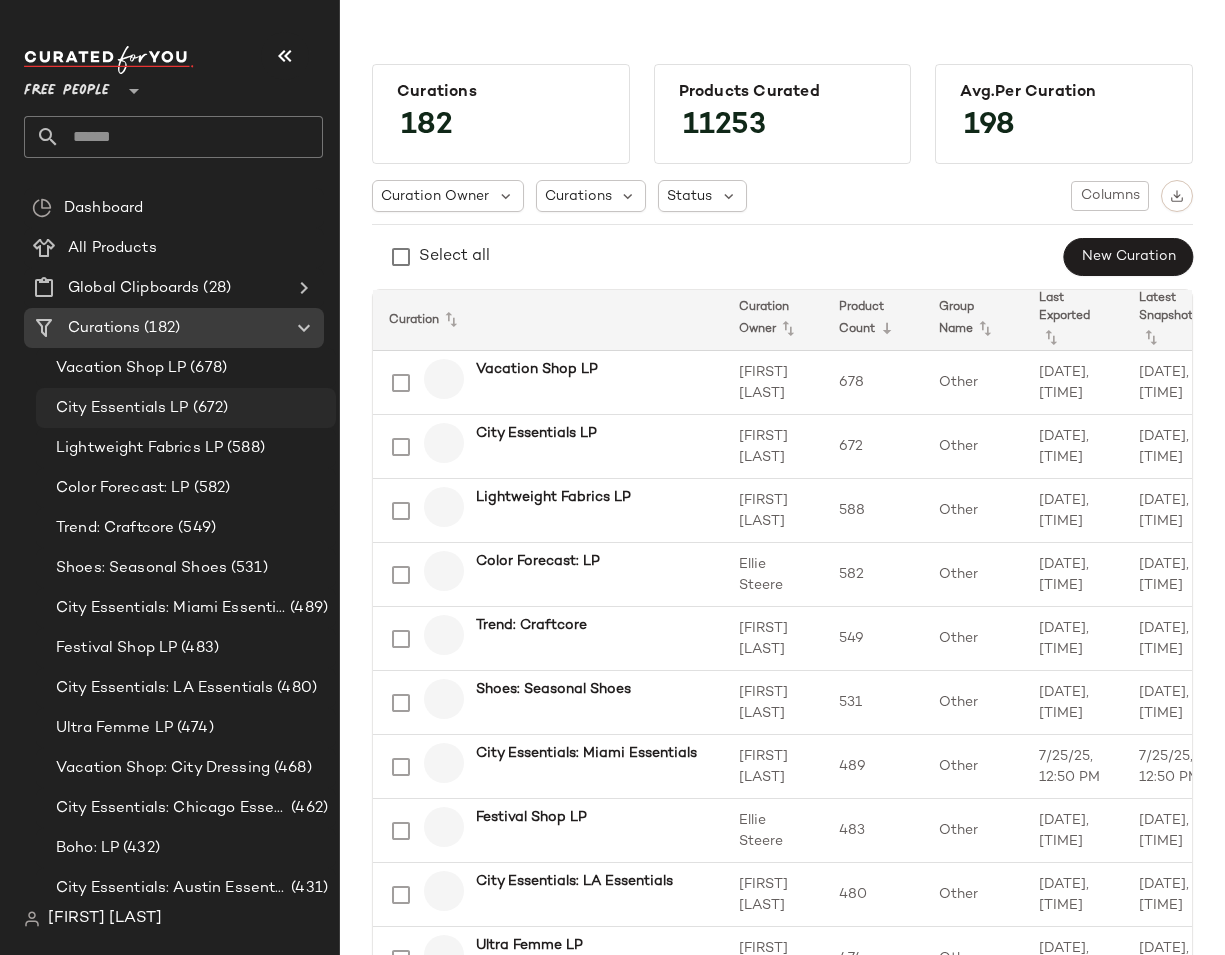 click on "City Essentials LP (672)" 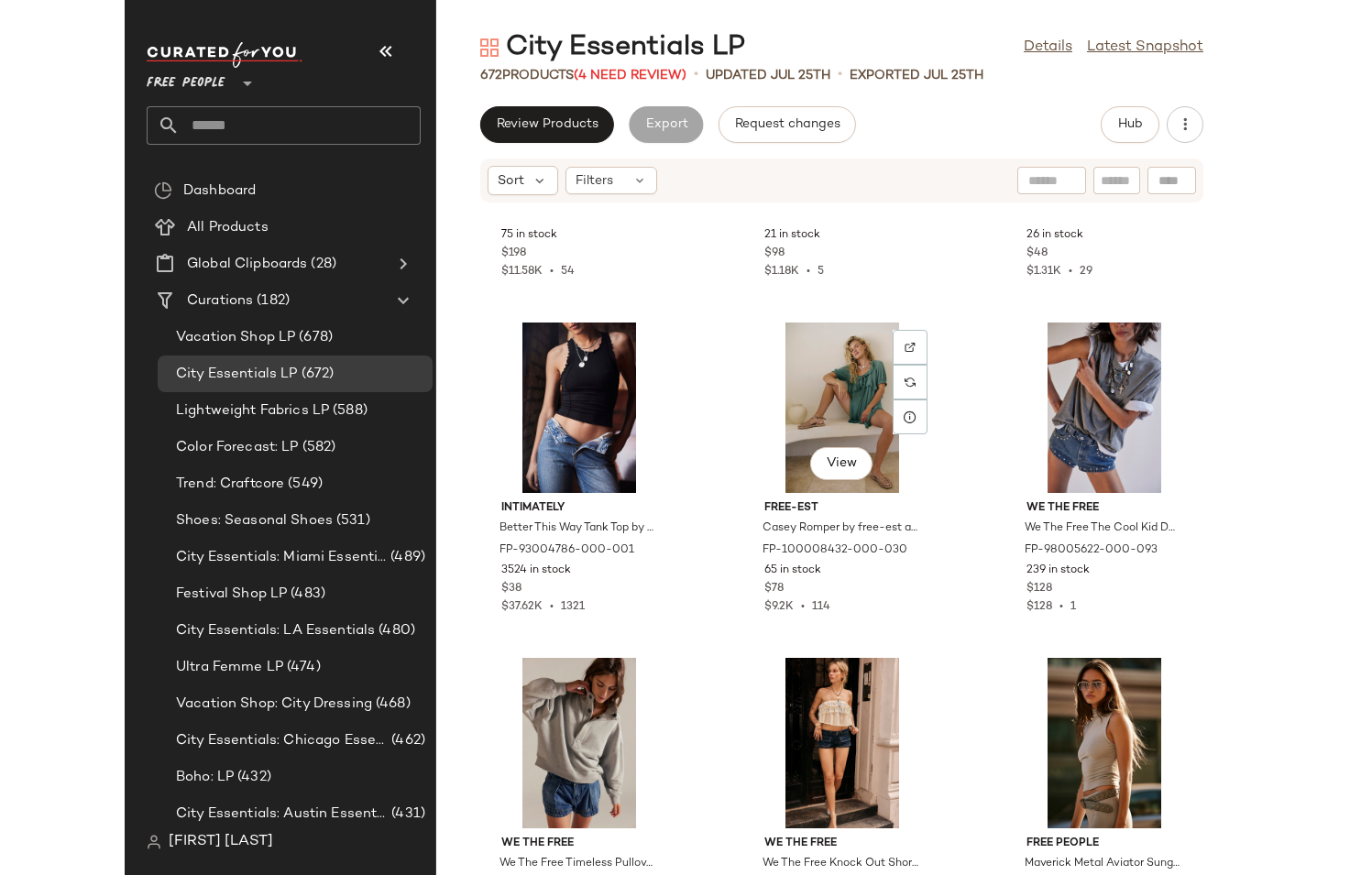 scroll, scrollTop: 8648, scrollLeft: 0, axis: vertical 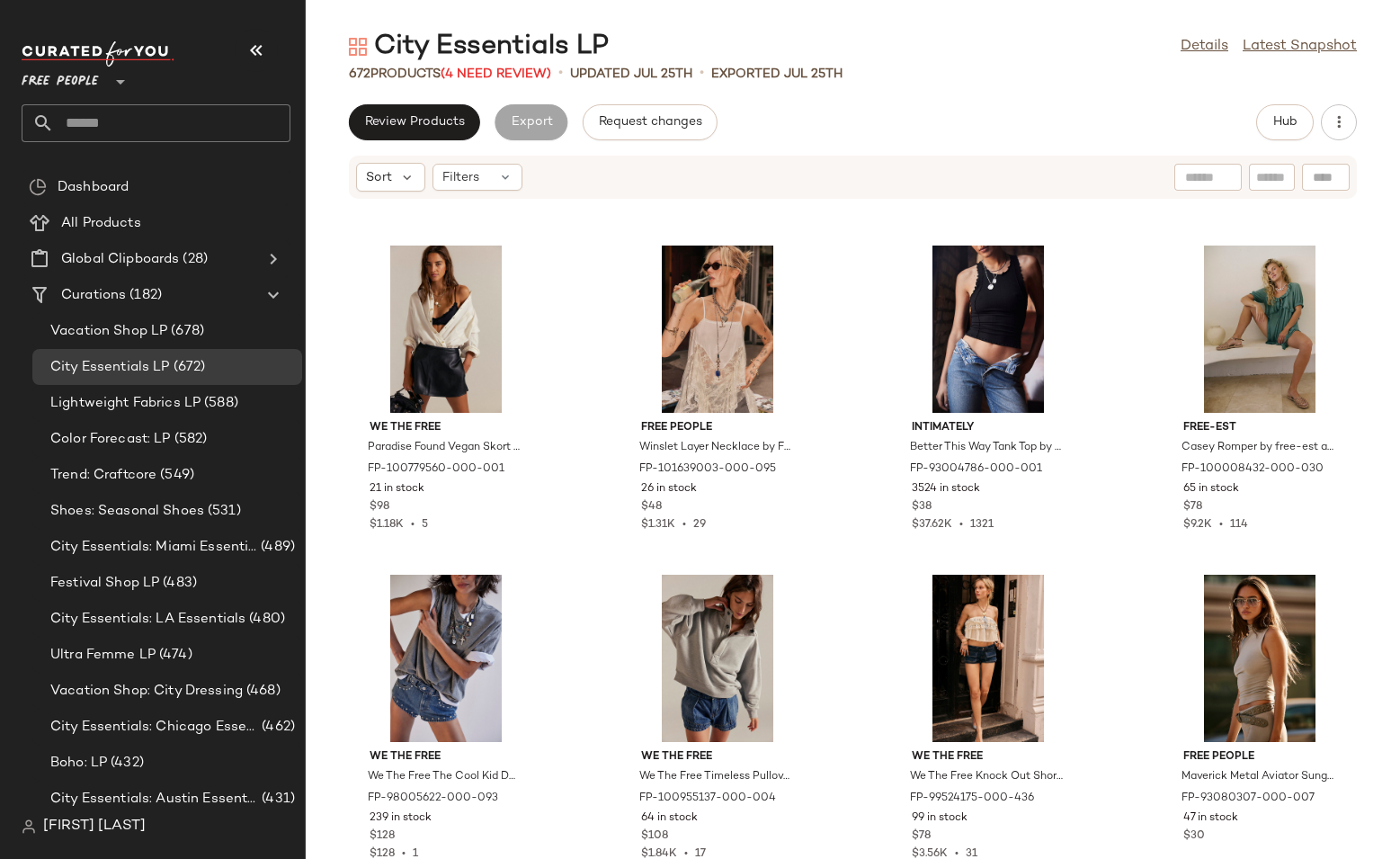 click on "City Essentials LP  Details   Latest Snapshot  672   Products   (4 Need Review)   •   updated [DATE]  •  Exported [DATE]  Review Products   Export   Request changes   Hub  Sort  Filters We The Free Paradise Found Vegan Skort by We The Free at Free People in Black, Size: XS FP-100779560-000-001 21 in stock $98 $1.18K  •  5 Free People Winslet Layer Necklace by Free People FP-101639003-000-095 26 in stock $48 $1.31K  •  29 Intimately Better This Way Tank Top by Intimately at Free People in Black, Size: M/L FP-93004786-000-001 3524 in stock $38 $37.62K  •  1321 free-est Casey Romper by free-est at Free People in Green, Size: M FP-100008432-000-030 65 in stock $78 $9.2K  •  114 We The Free We The Free The Cool Kid Denim Micro Shorts at Free People in Dark Wash, Size: 31 FP-98005622-000-093 239 in stock $128 $128  •  1 We The Free We The Free Timeless Pullover at Free People in Grey, Size: L FP-100955137-000-004 64 in stock $108 $1.84K  •  17 We The Free FP-99524175-000-436 99 in stock $78 31" 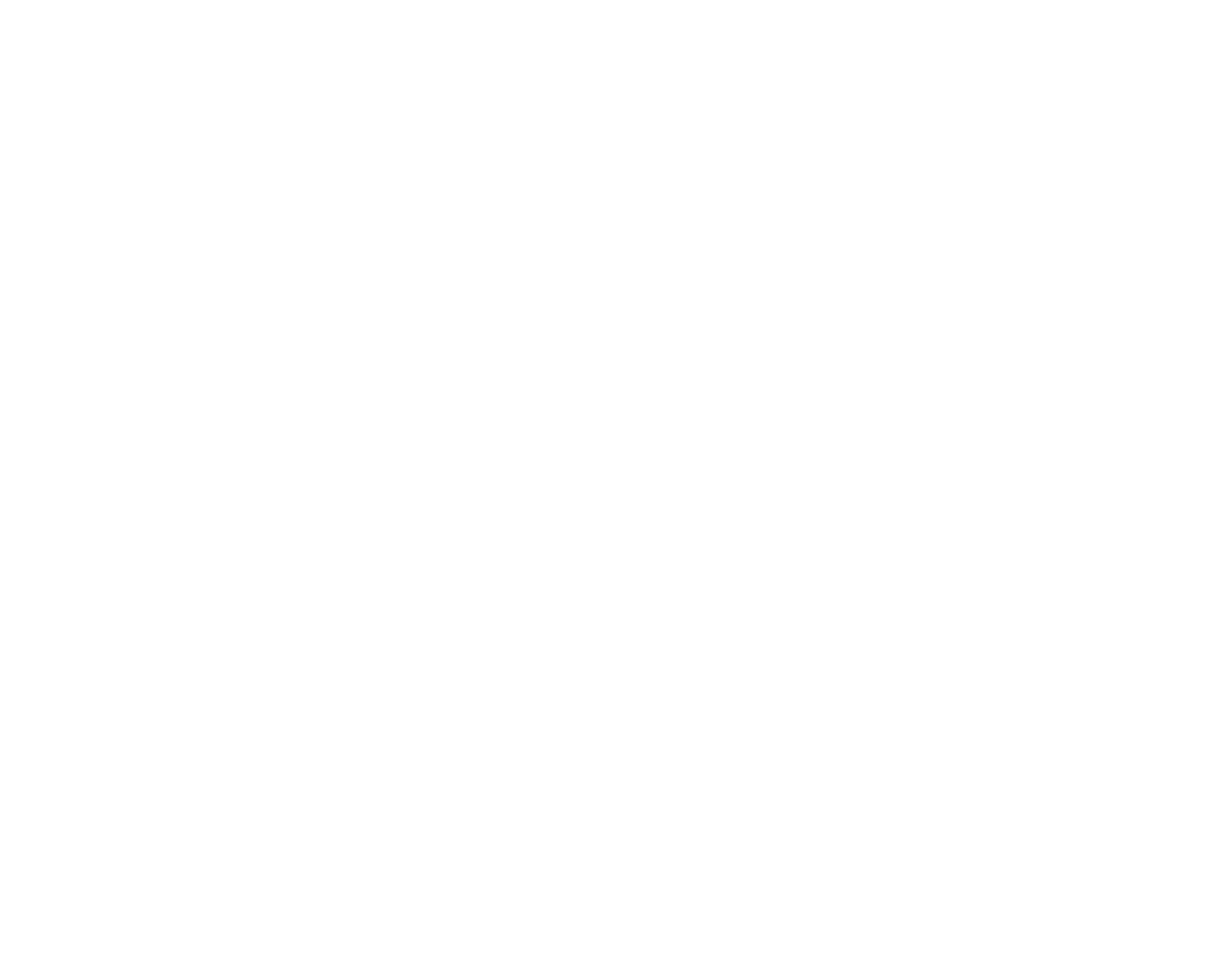 scroll, scrollTop: 0, scrollLeft: 0, axis: both 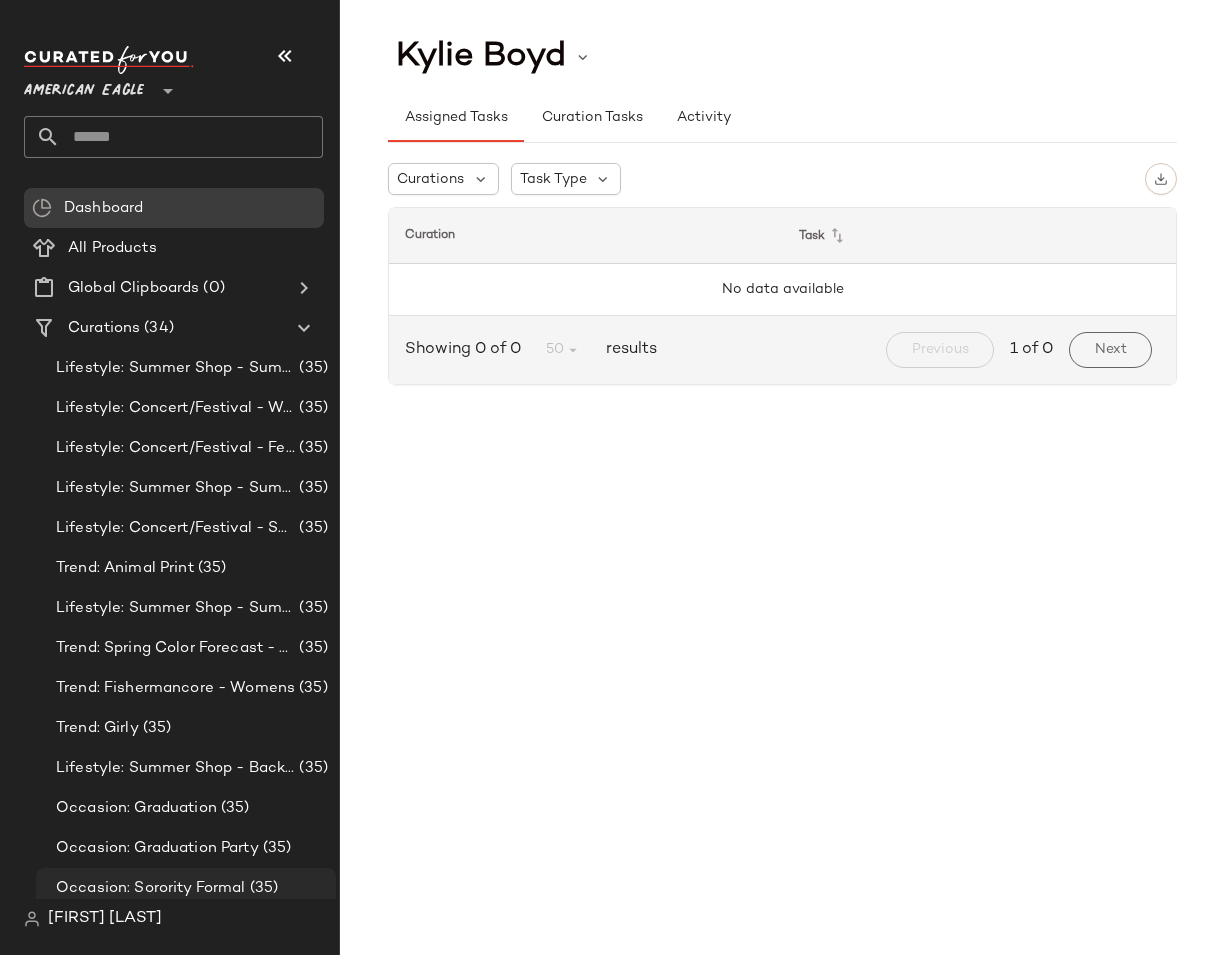 click on "Occasion: Sorority Formal" at bounding box center (151, 888) 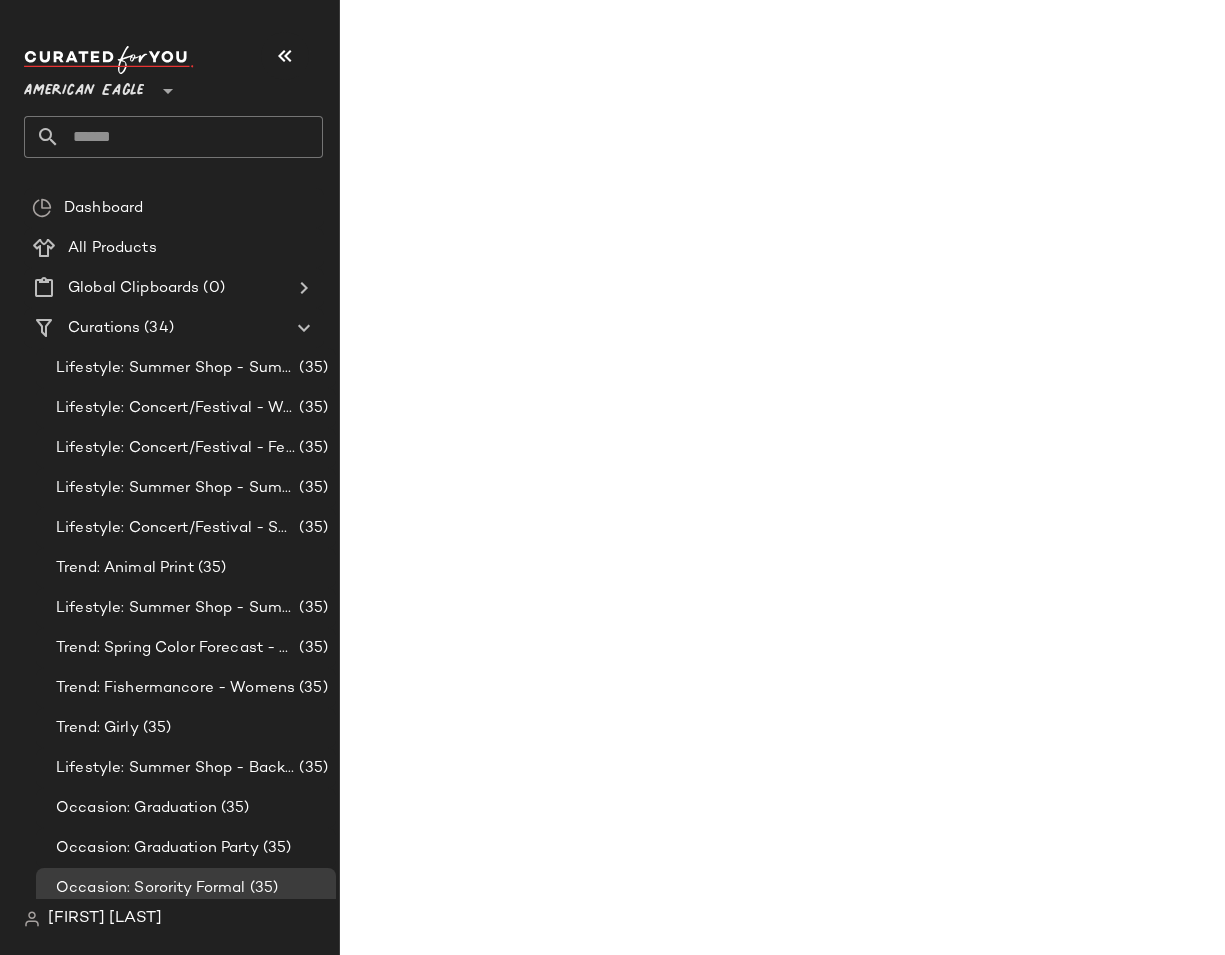 click on "[FIRST] [LAST]" at bounding box center [105, 919] 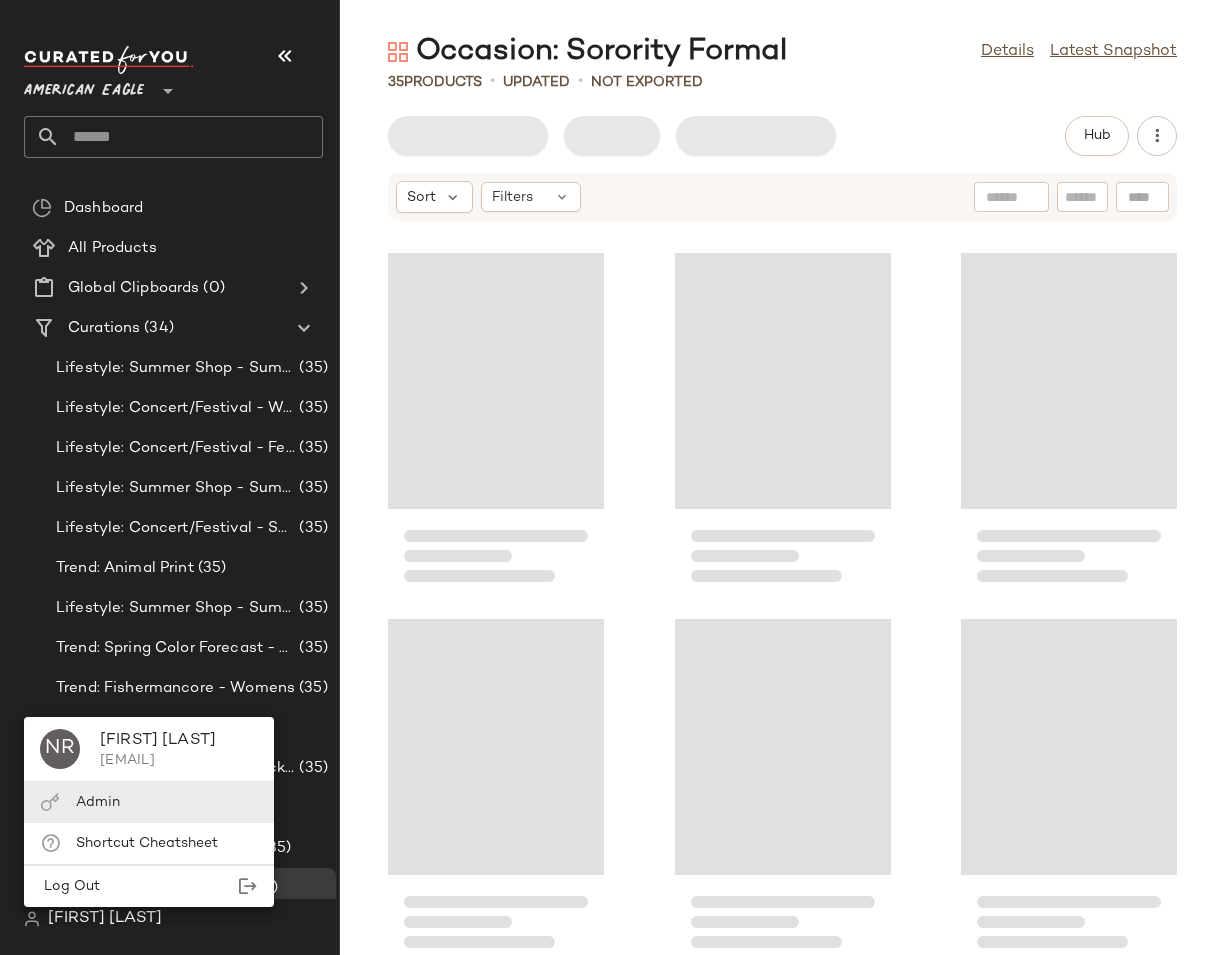 click on "Admin" 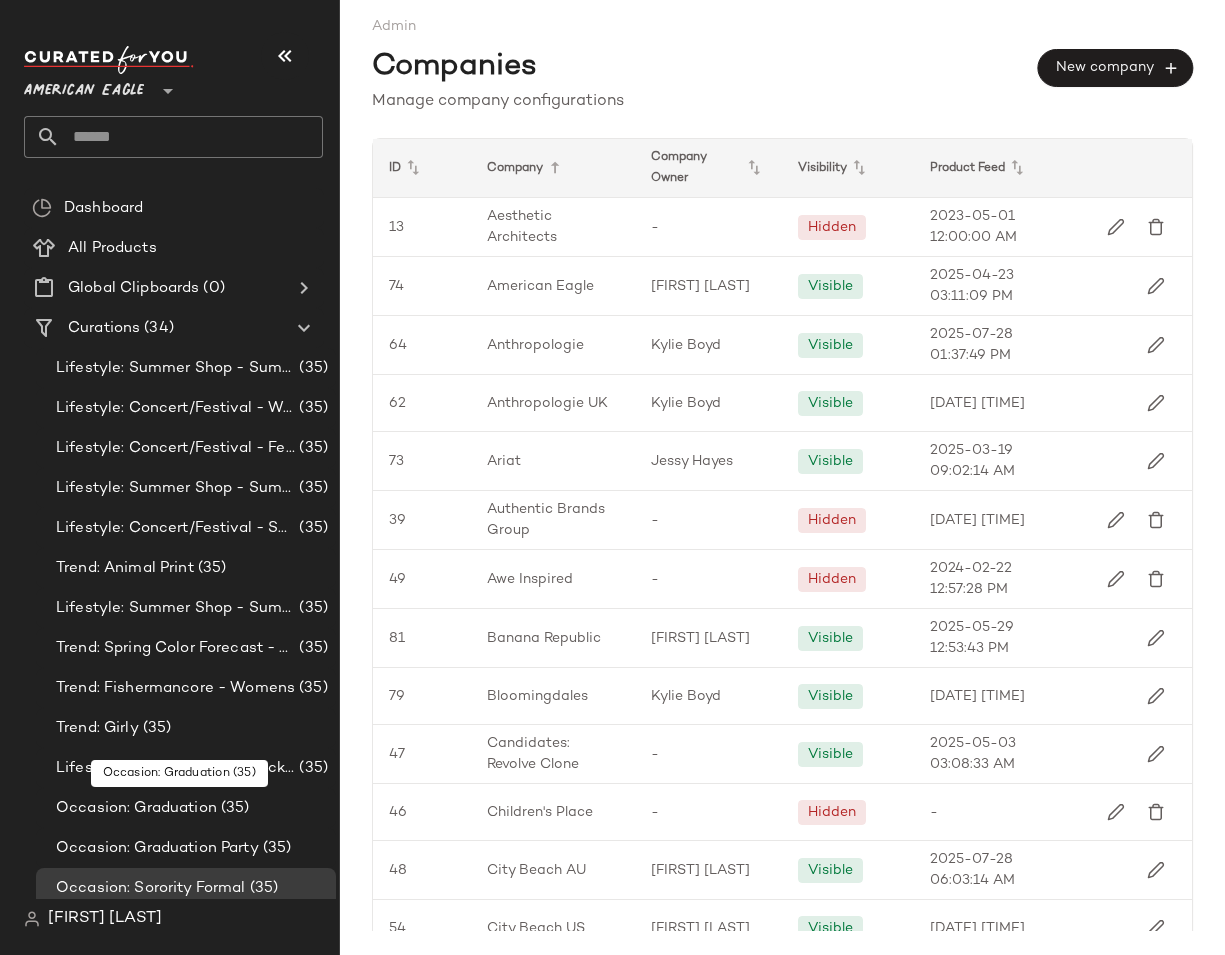 scroll, scrollTop: 927, scrollLeft: 0, axis: vertical 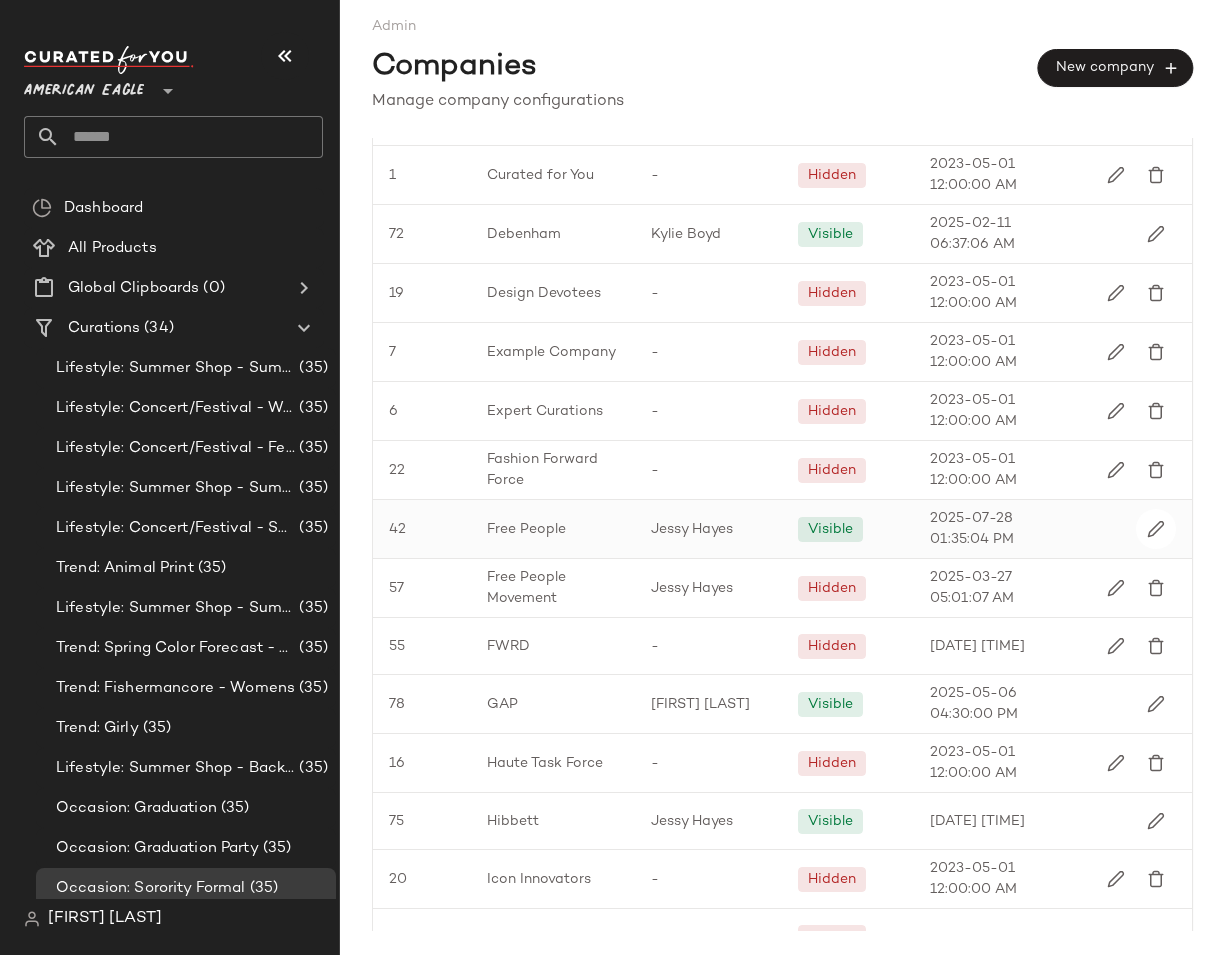 click on "Free People" 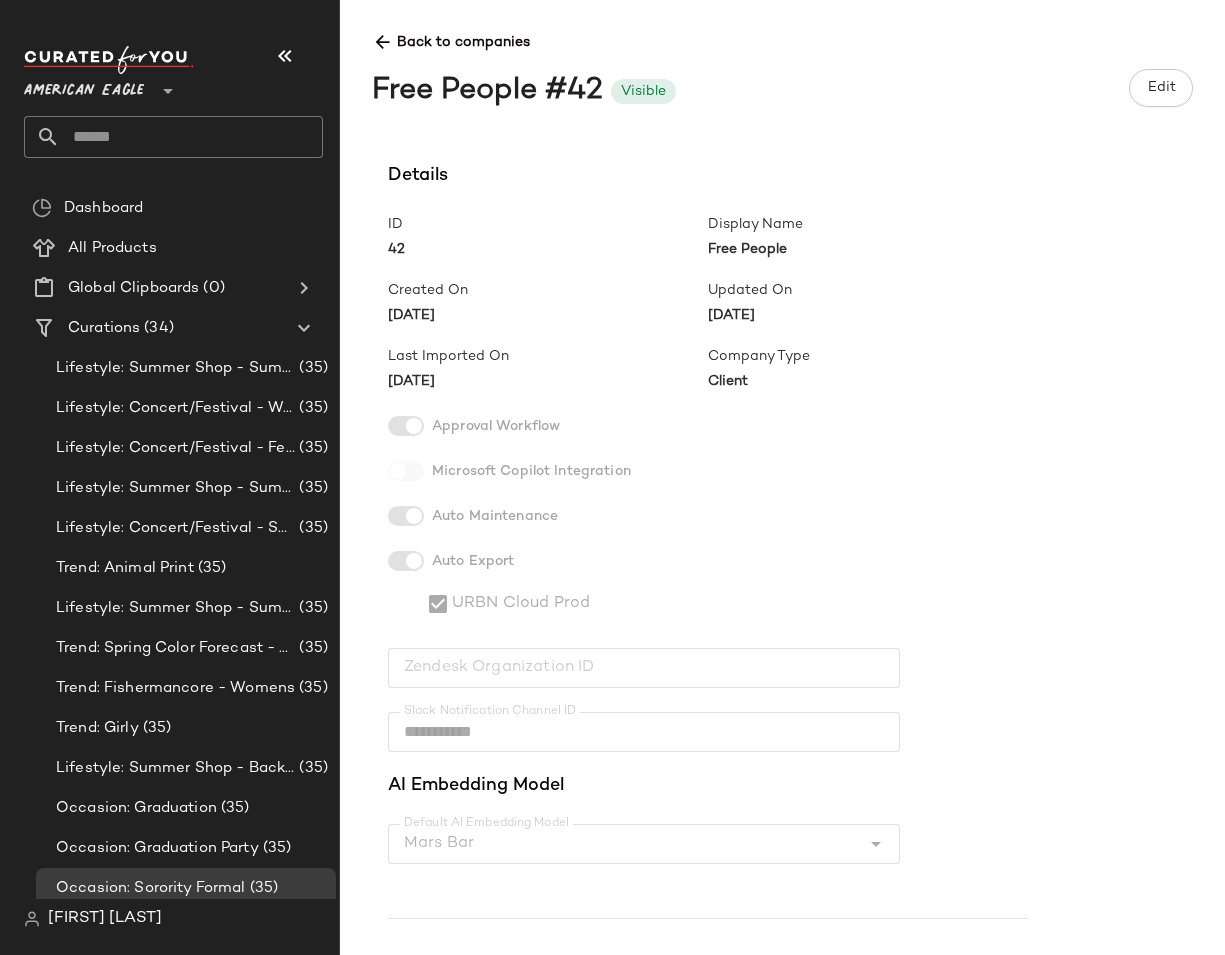 scroll, scrollTop: 507, scrollLeft: 0, axis: vertical 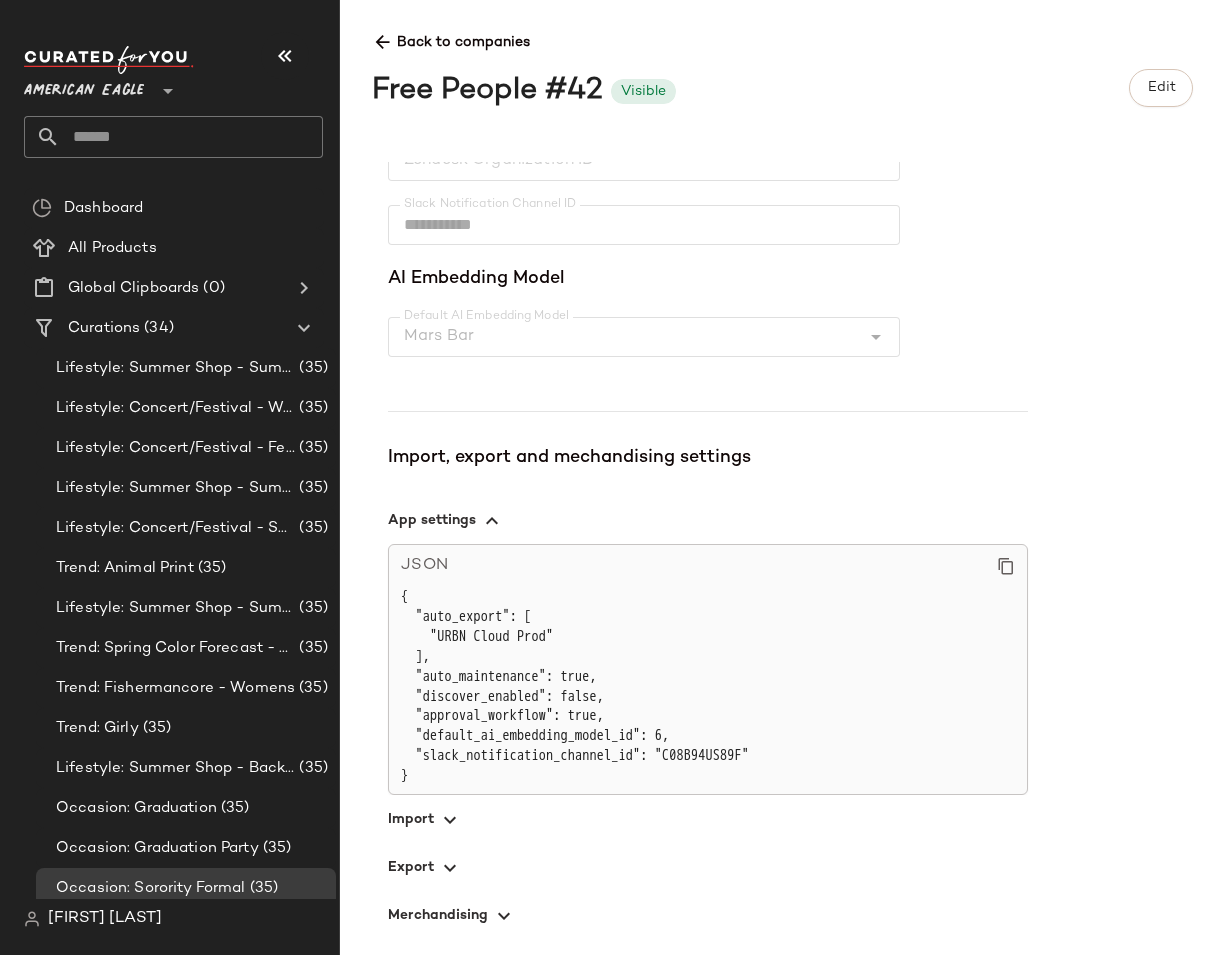click at bounding box center (708, 915) 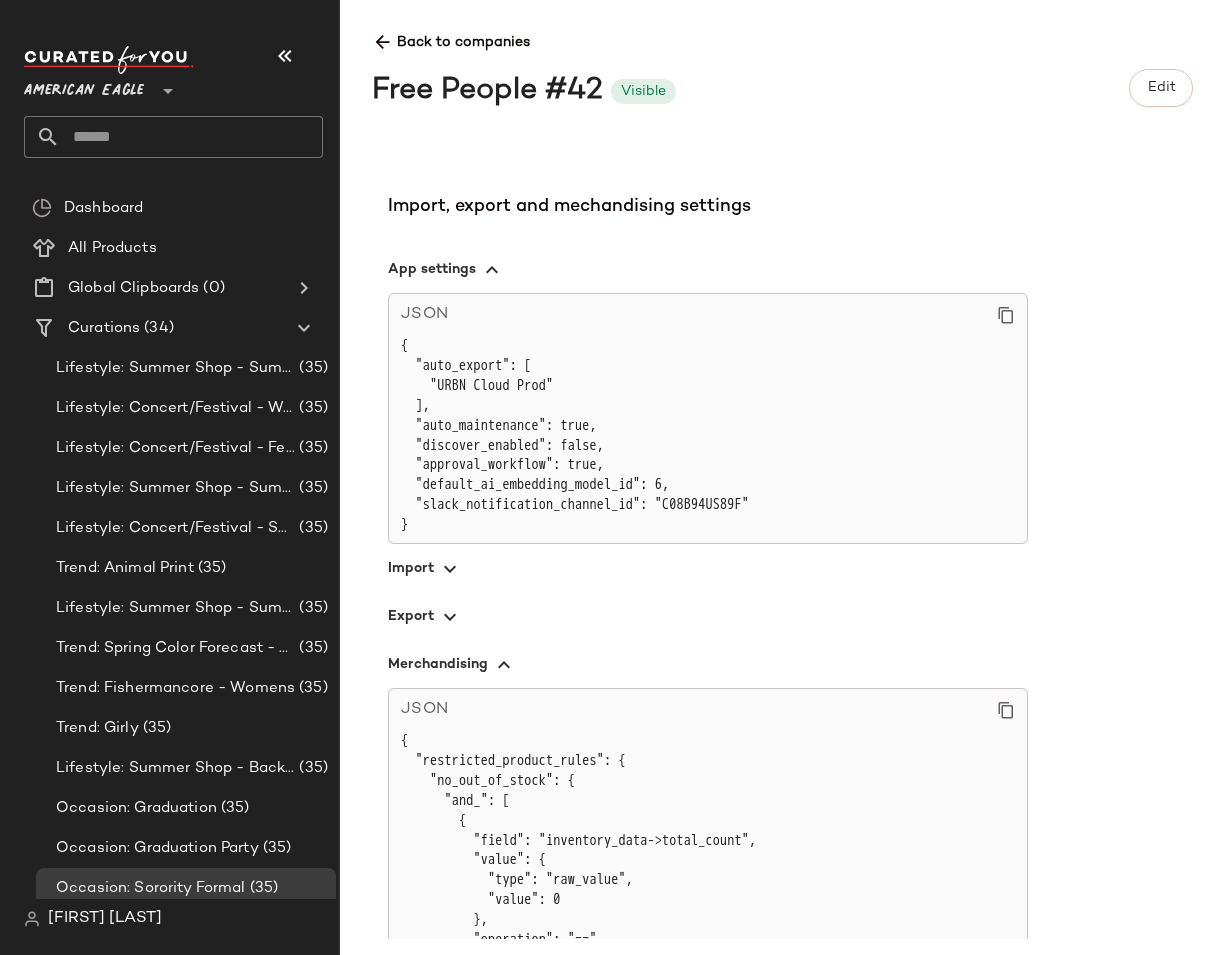 scroll, scrollTop: 897, scrollLeft: 0, axis: vertical 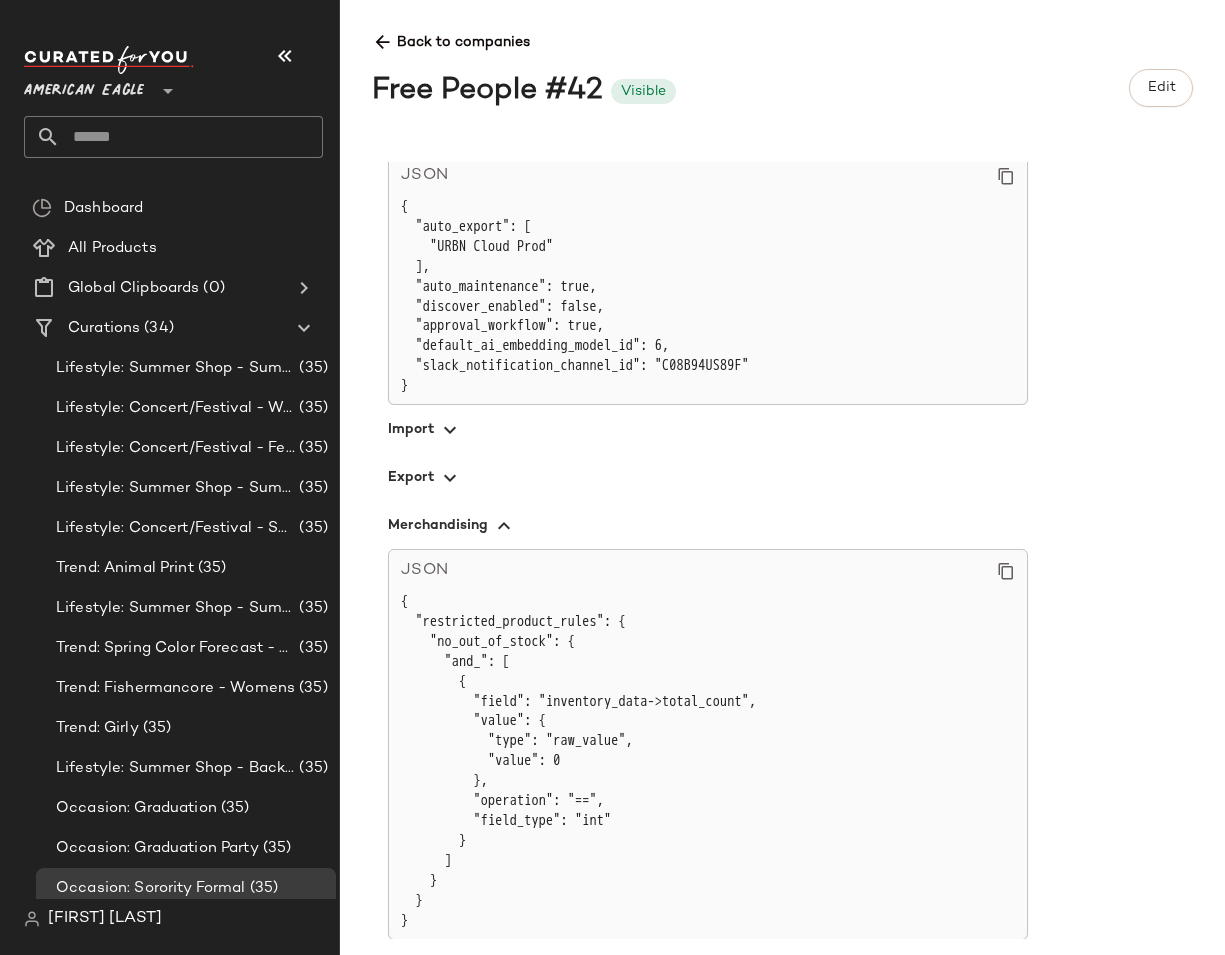 type 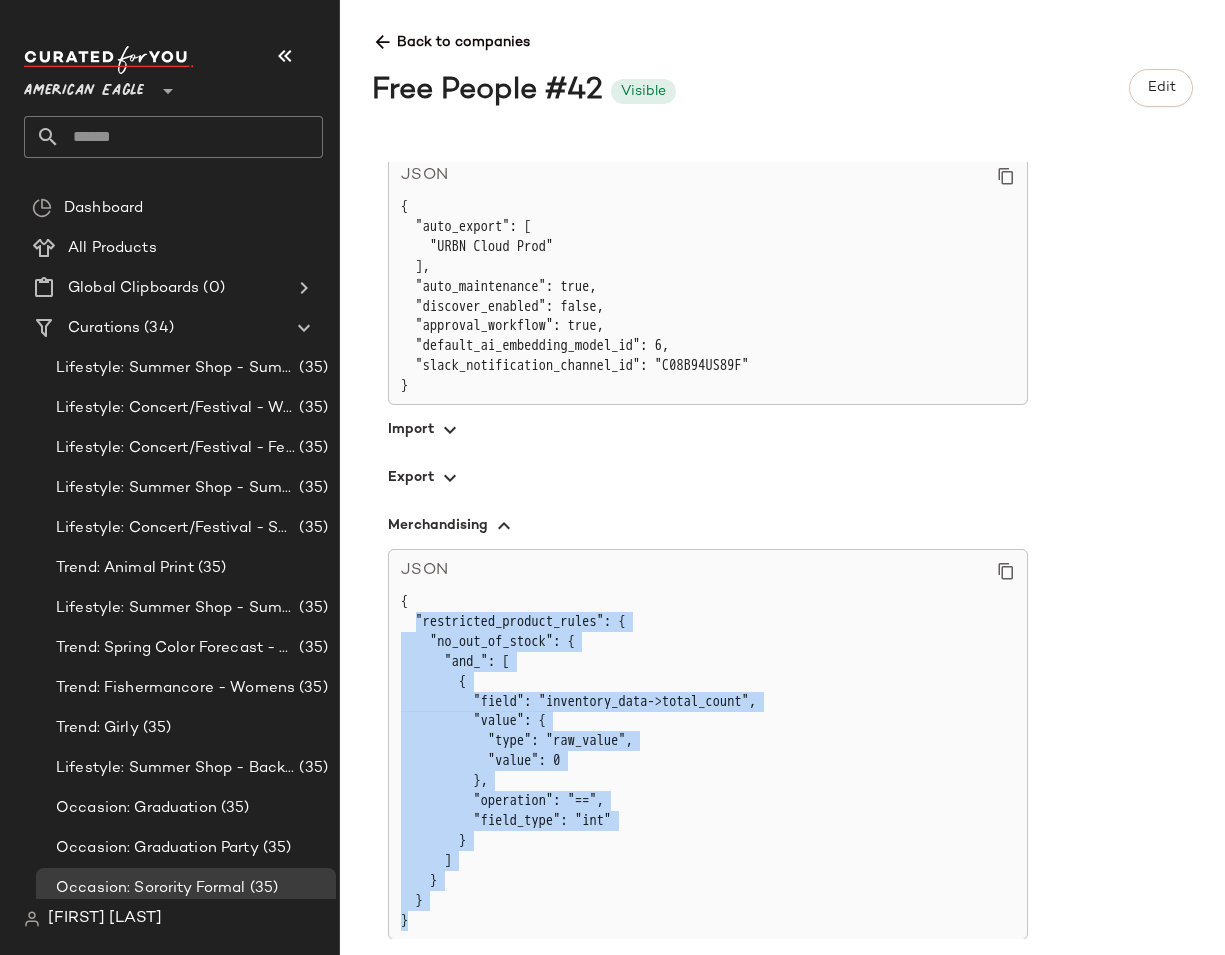 drag, startPoint x: 419, startPoint y: 617, endPoint x: 599, endPoint y: 940, distance: 369.76886 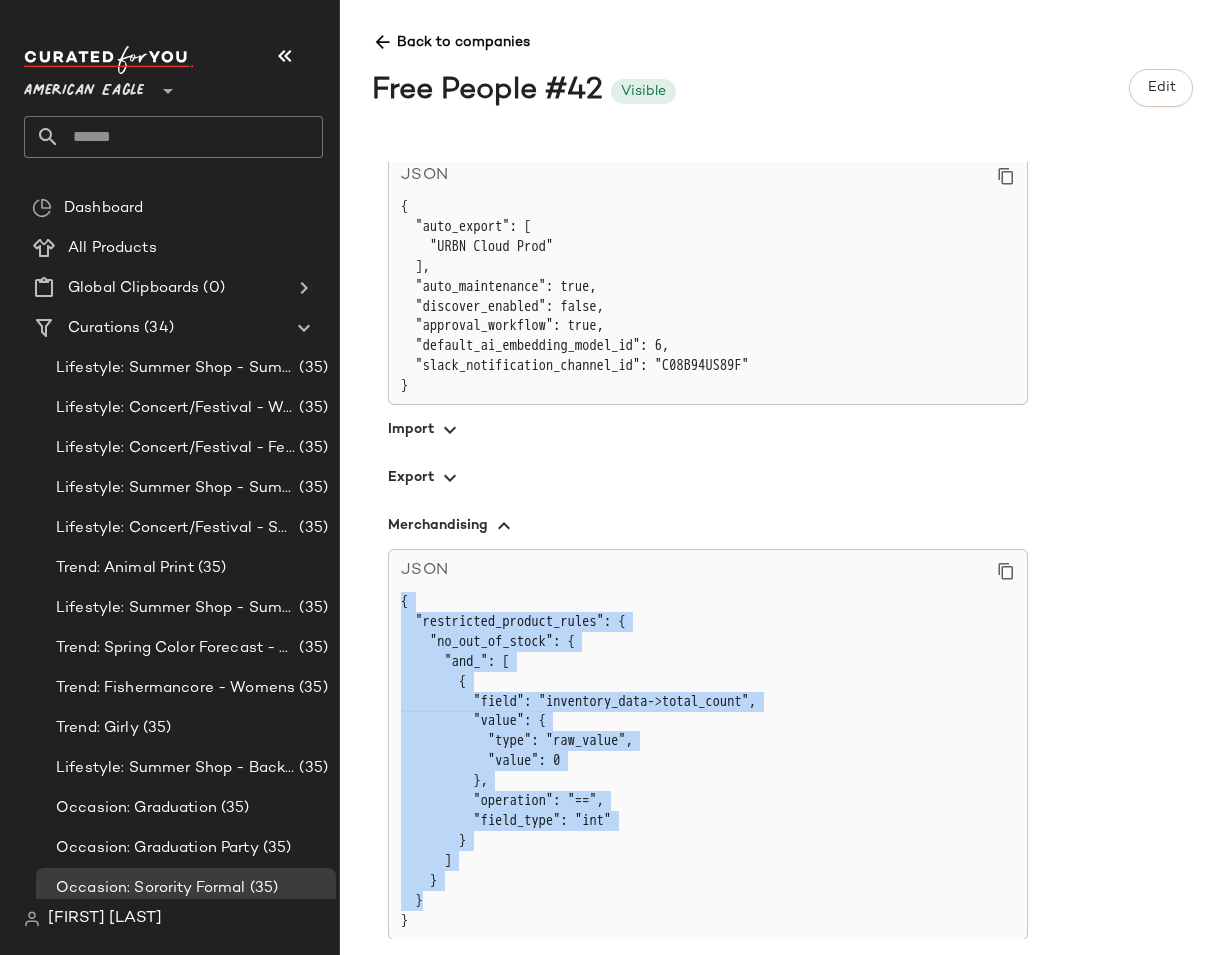 drag, startPoint x: 569, startPoint y: 891, endPoint x: 380, endPoint y: 595, distance: 351.19366 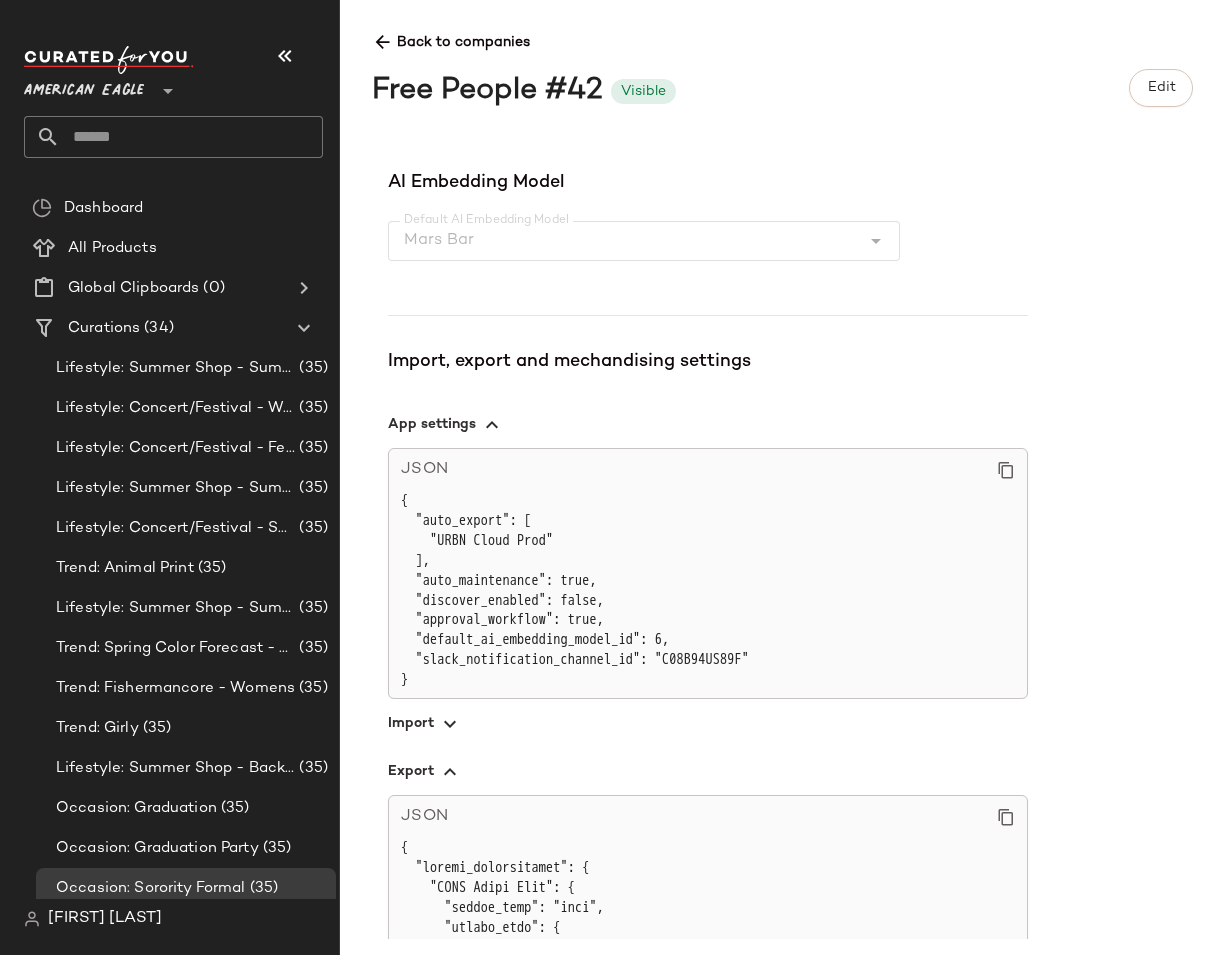 scroll, scrollTop: 637, scrollLeft: 0, axis: vertical 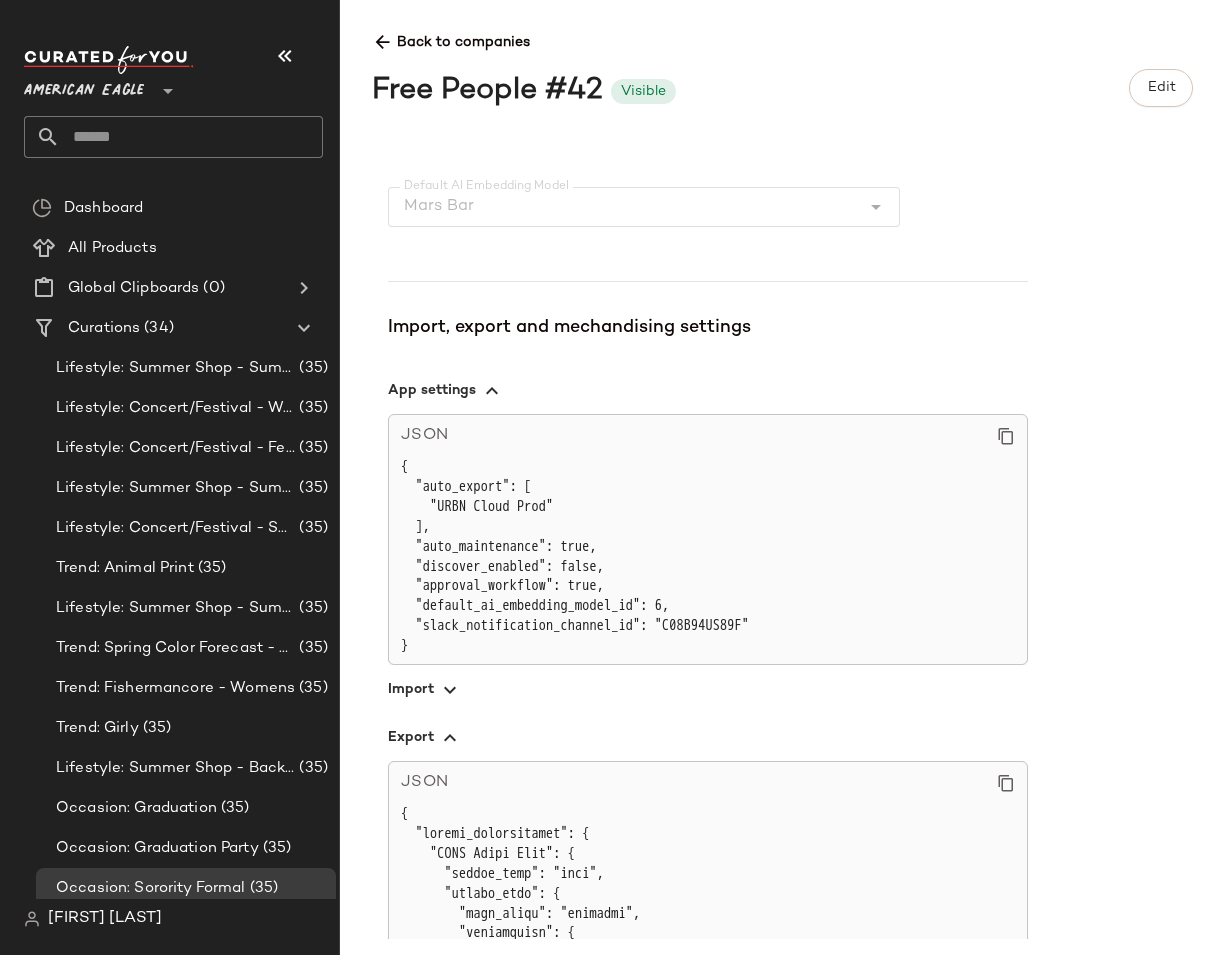 click at bounding box center (450, 738) 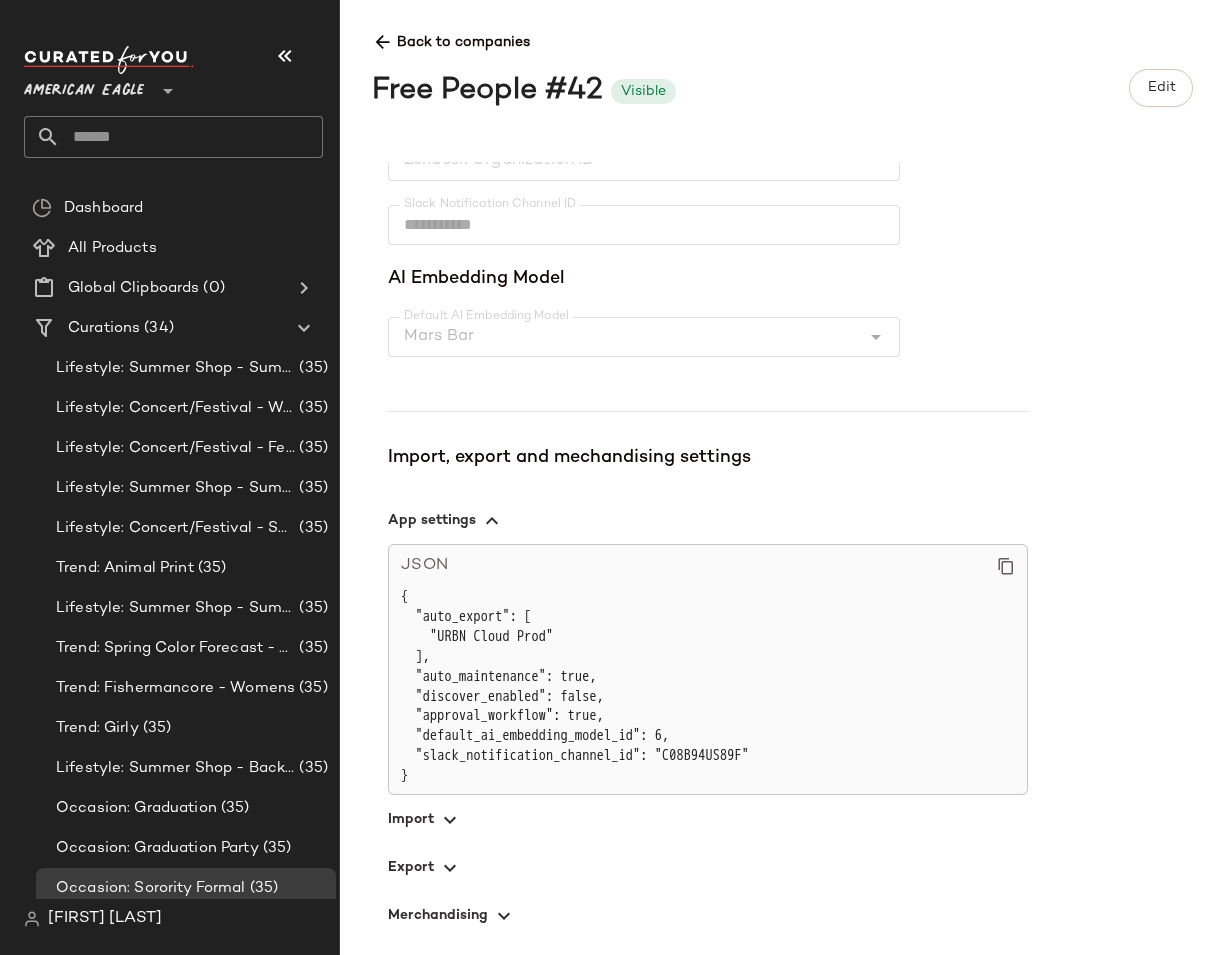 scroll, scrollTop: 507, scrollLeft: 0, axis: vertical 